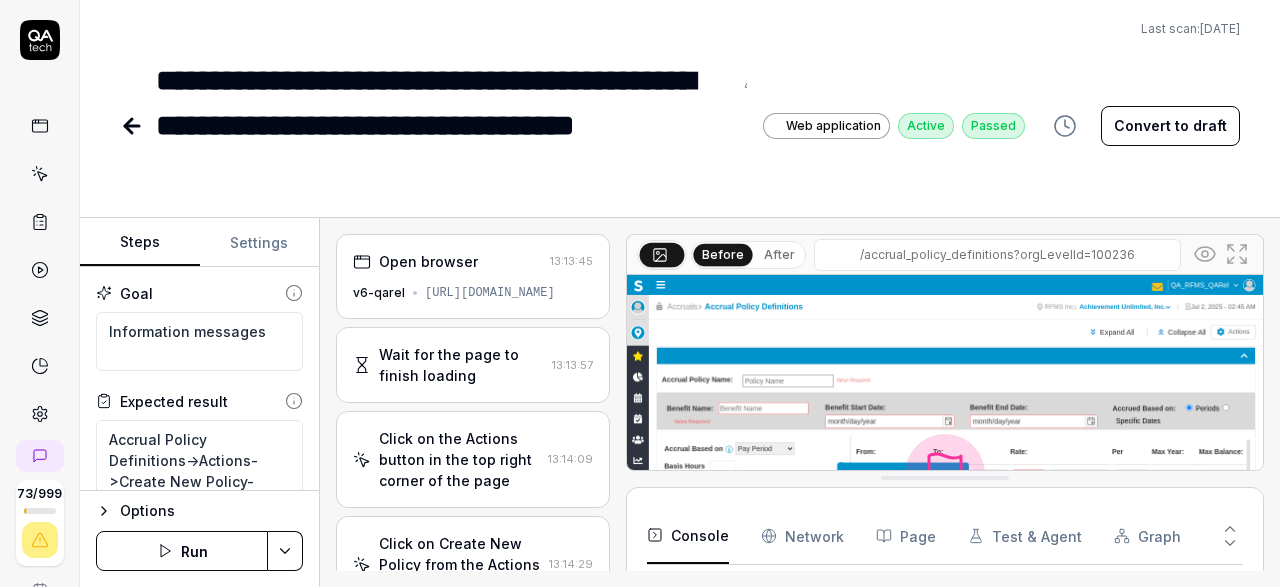 scroll, scrollTop: 0, scrollLeft: 0, axis: both 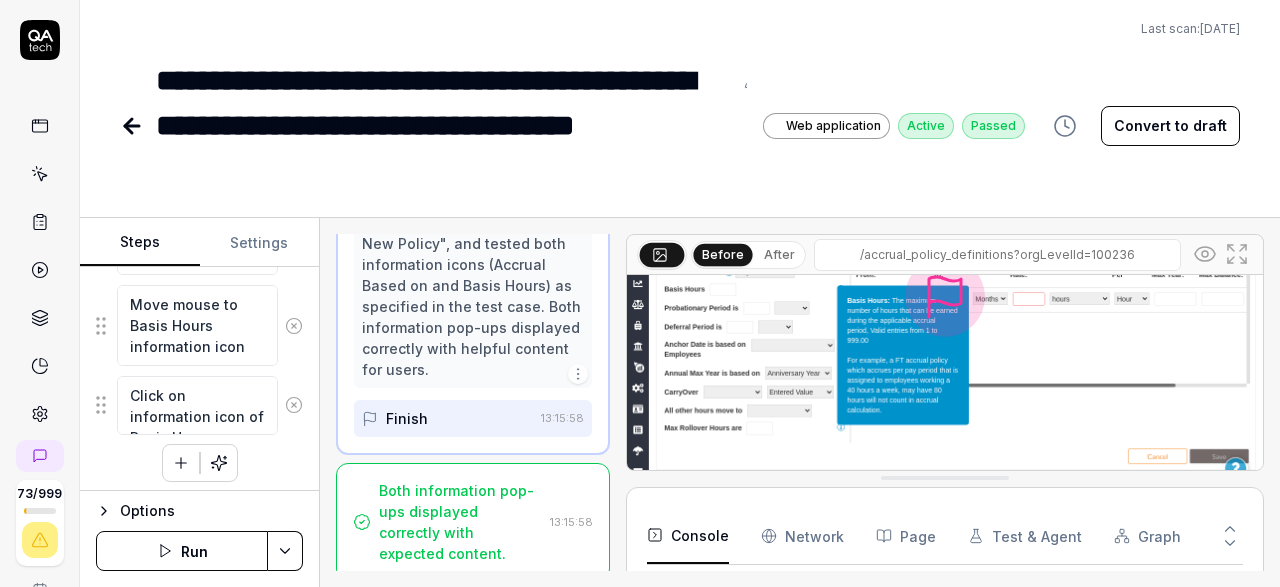 type on "*" 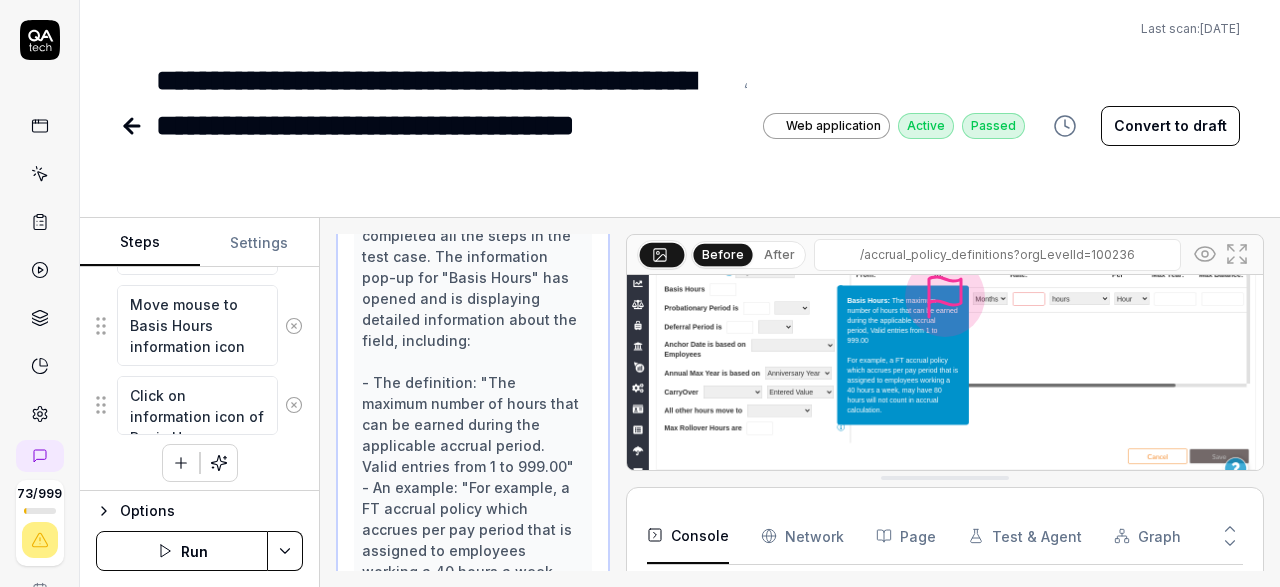 scroll, scrollTop: 861, scrollLeft: 0, axis: vertical 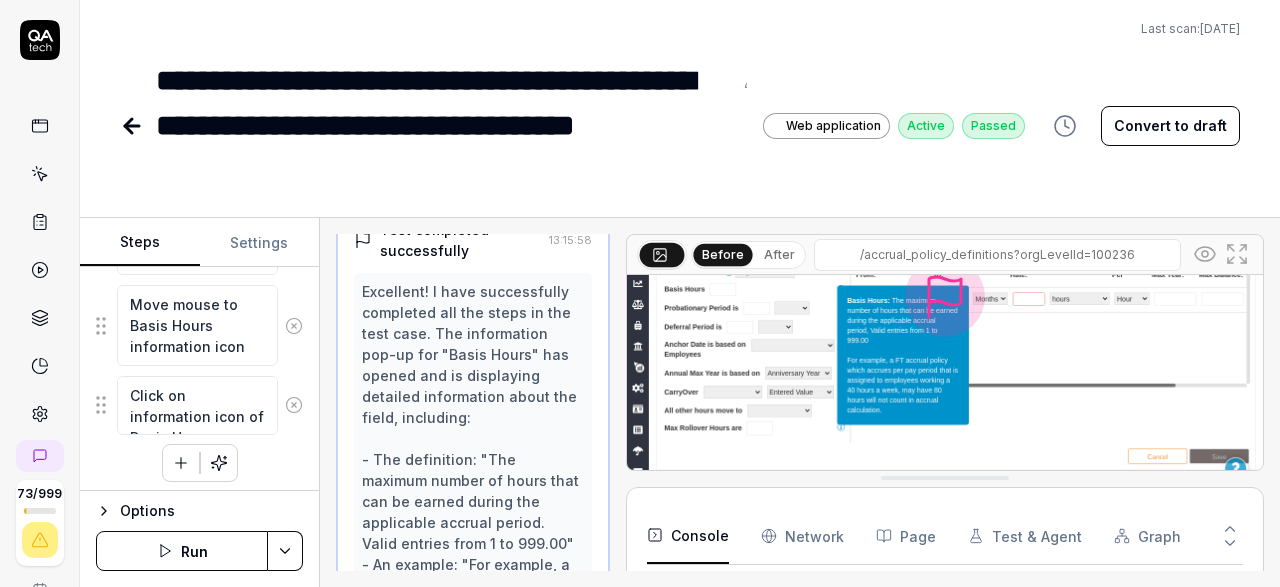 click 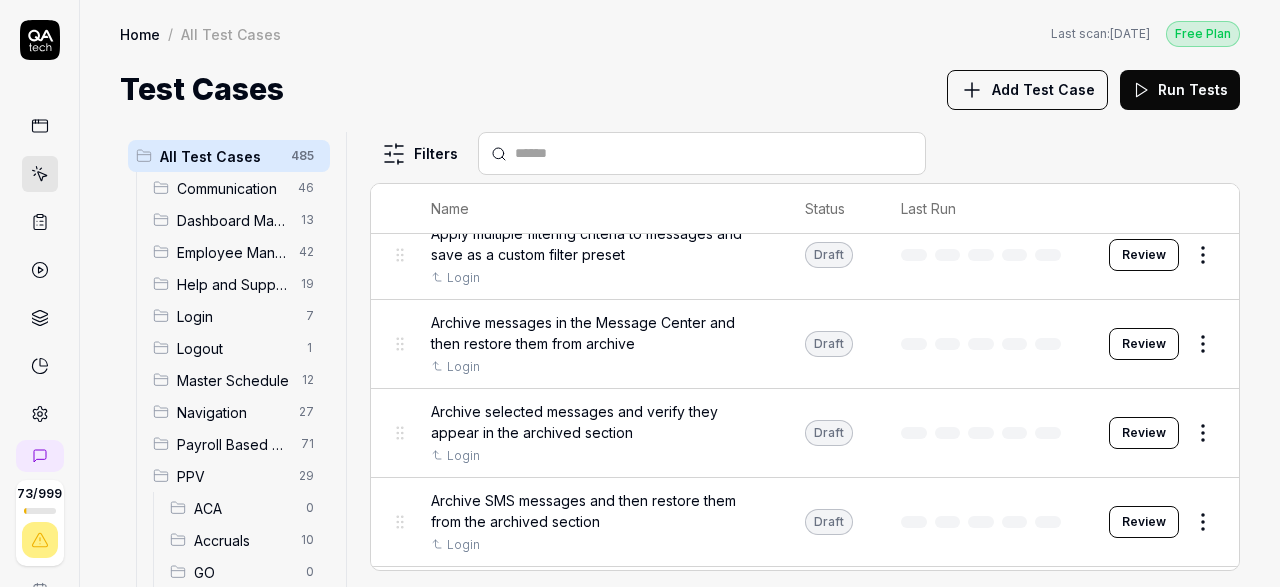 scroll, scrollTop: 506, scrollLeft: 0, axis: vertical 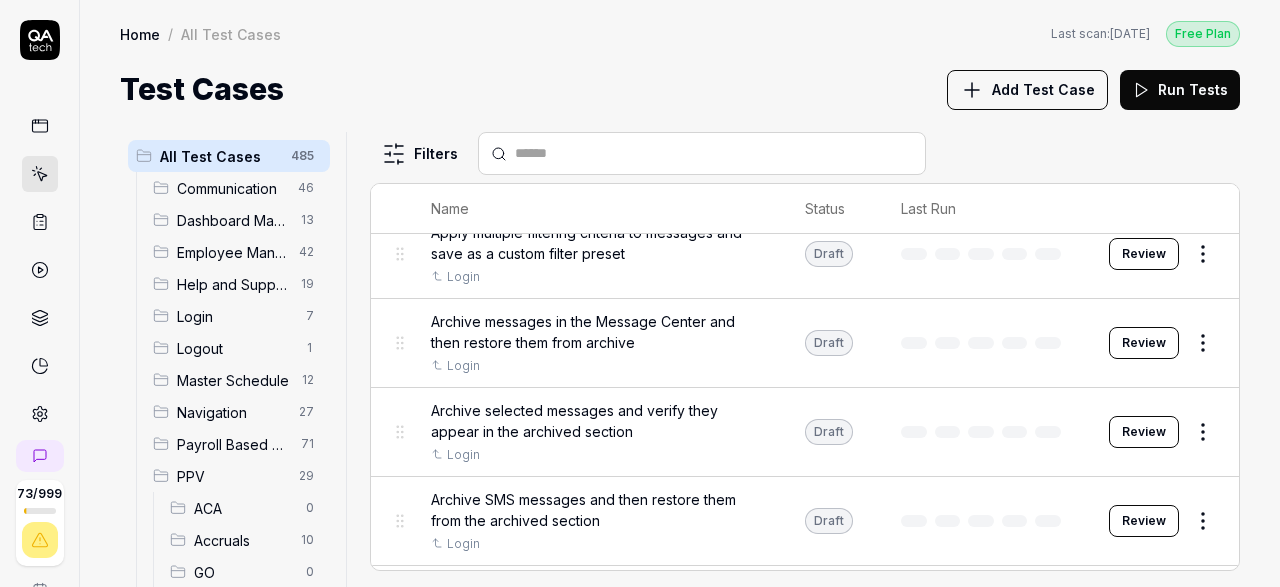 click on "Accruals" at bounding box center (241, 540) 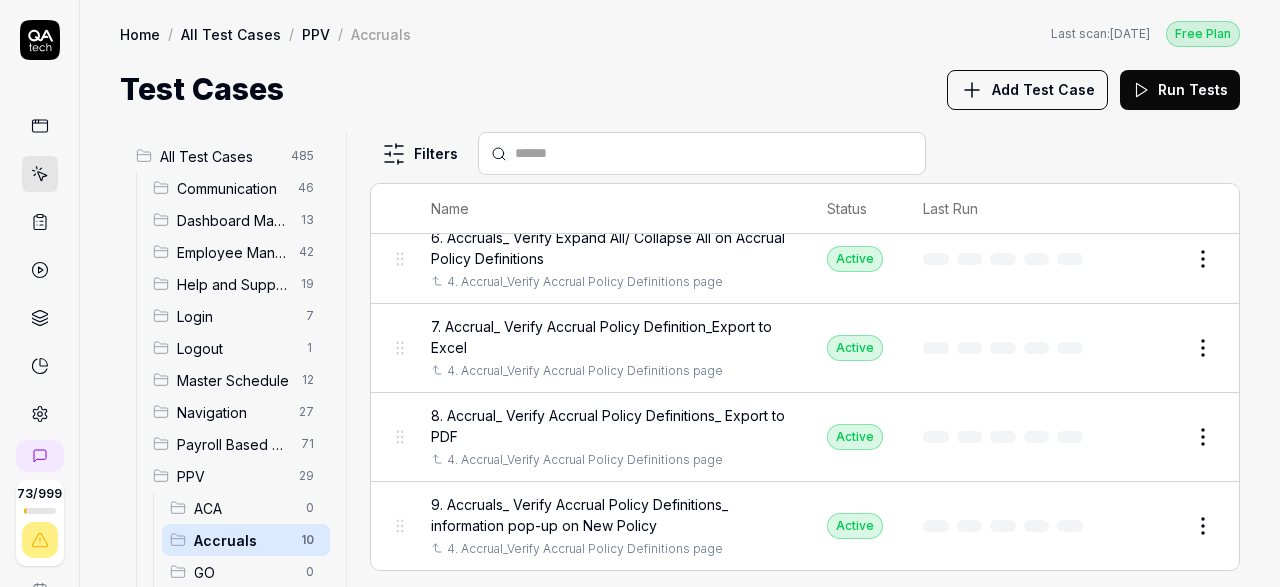 scroll, scrollTop: 477, scrollLeft: 0, axis: vertical 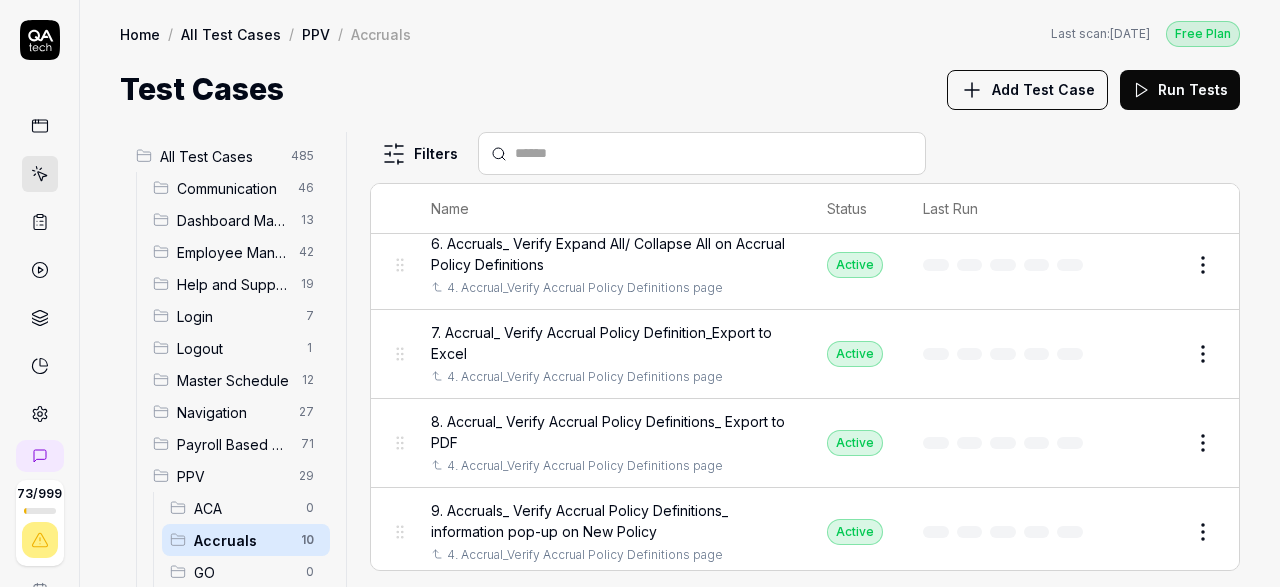 click on "Run Tests" at bounding box center (1180, 90) 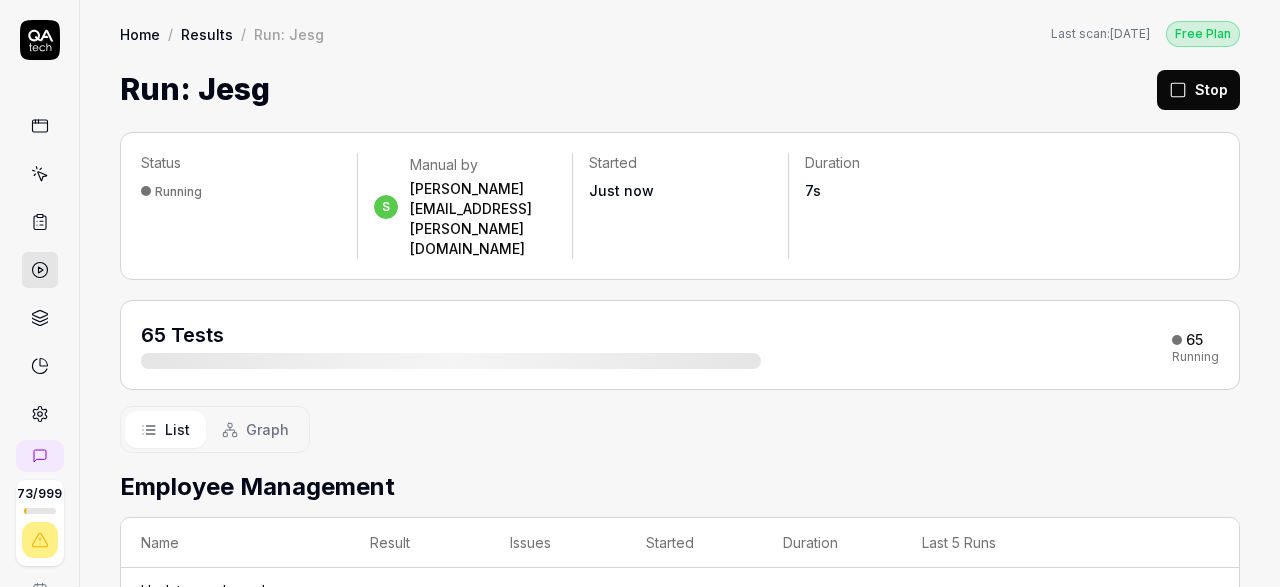 click on "65 Tests" at bounding box center (182, 335) 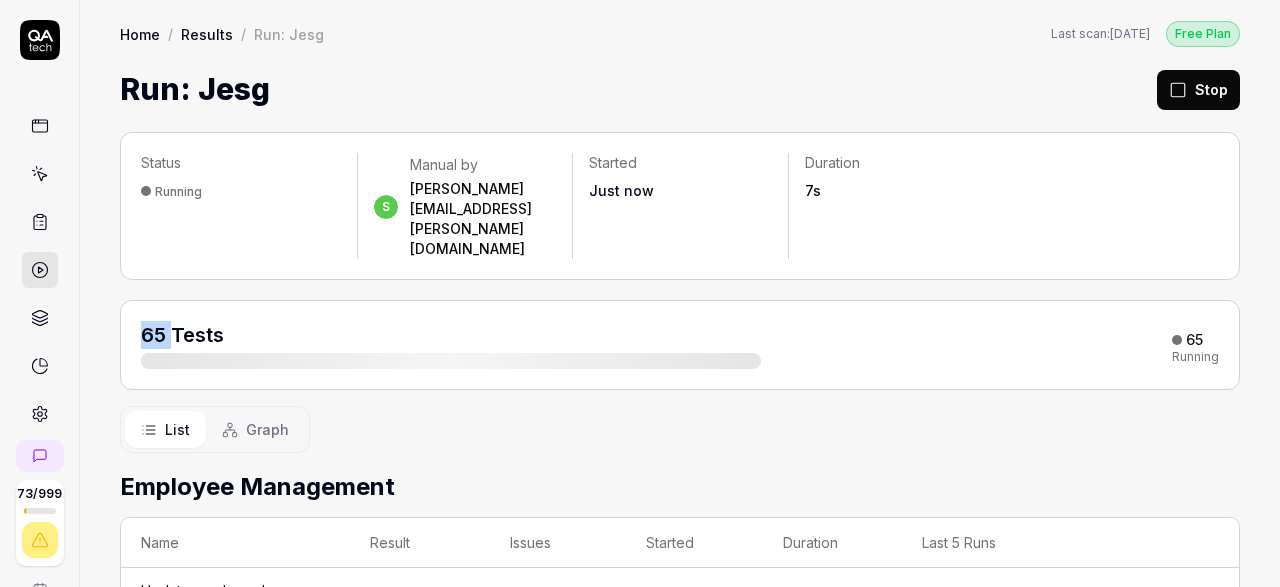 click on "65 Tests" at bounding box center [182, 335] 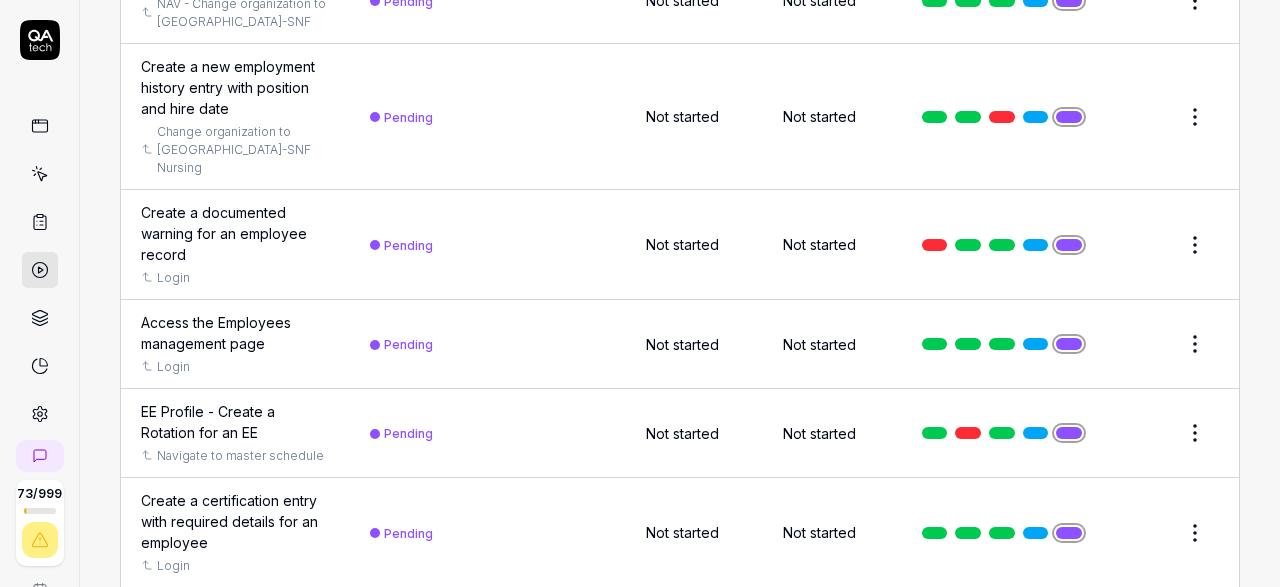 scroll, scrollTop: 0, scrollLeft: 0, axis: both 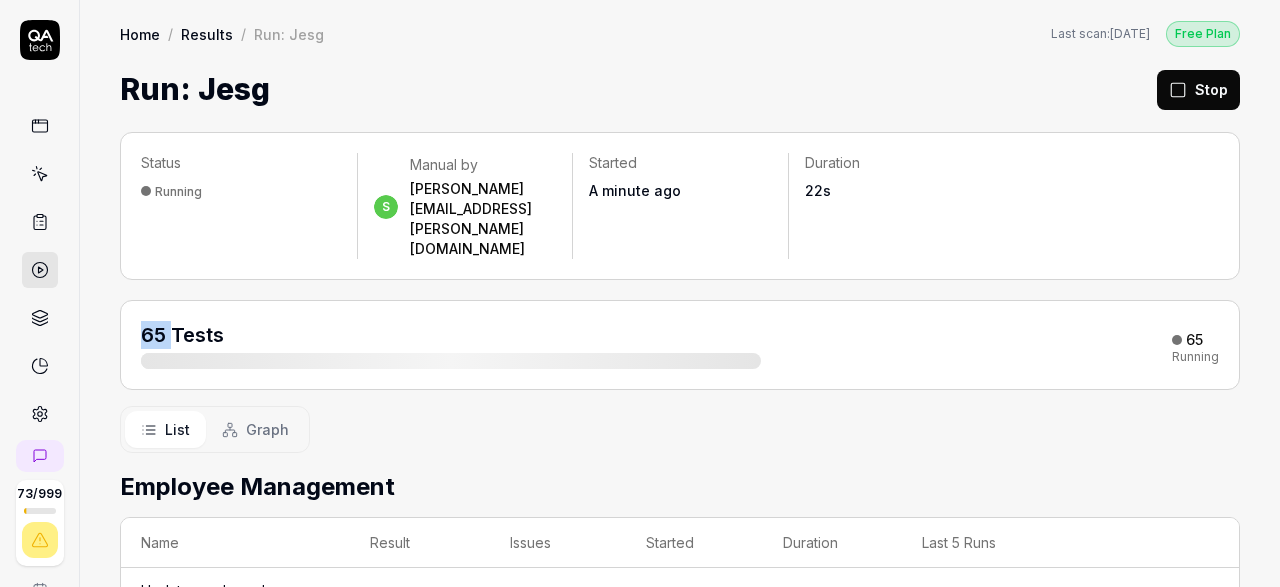 click on "Stop" at bounding box center [1198, 90] 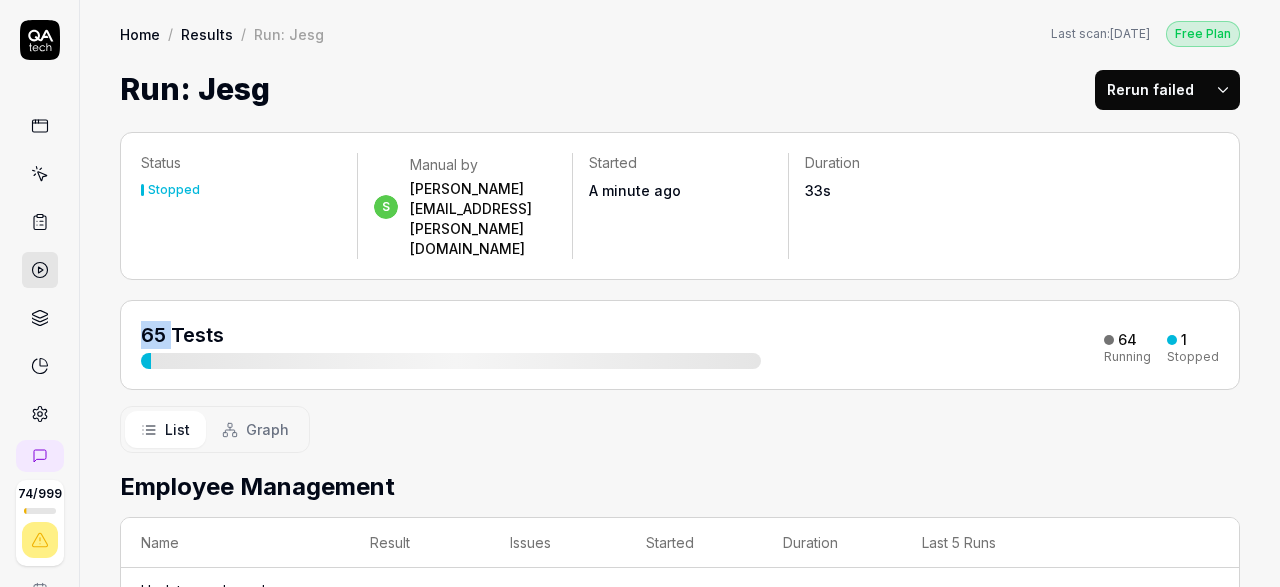 click 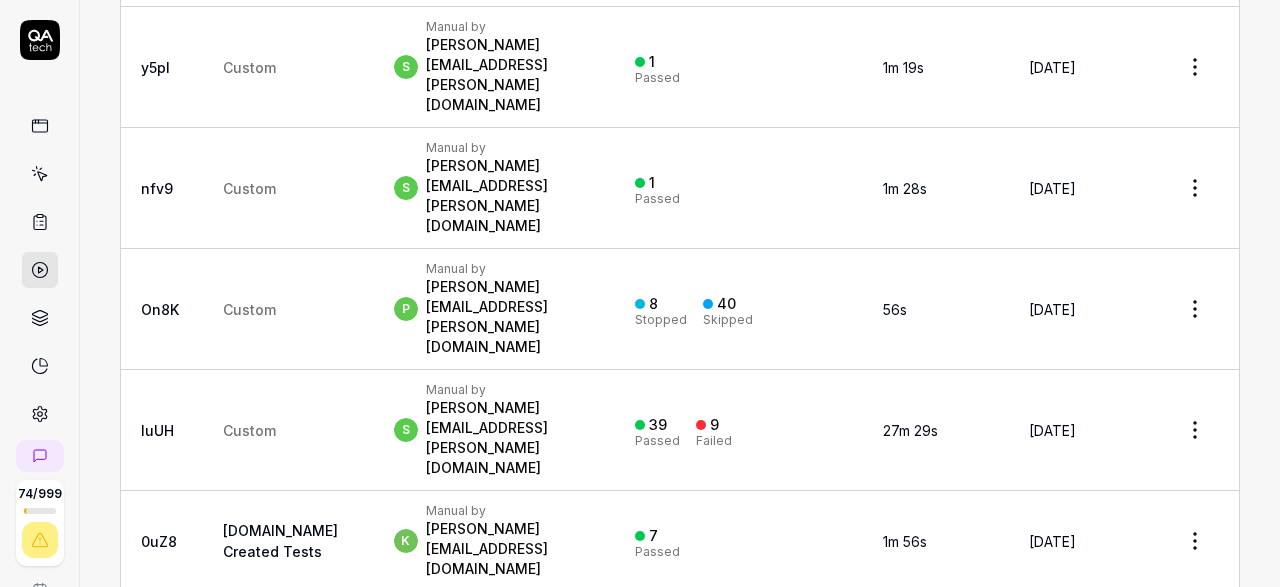 scroll, scrollTop: 0, scrollLeft: 0, axis: both 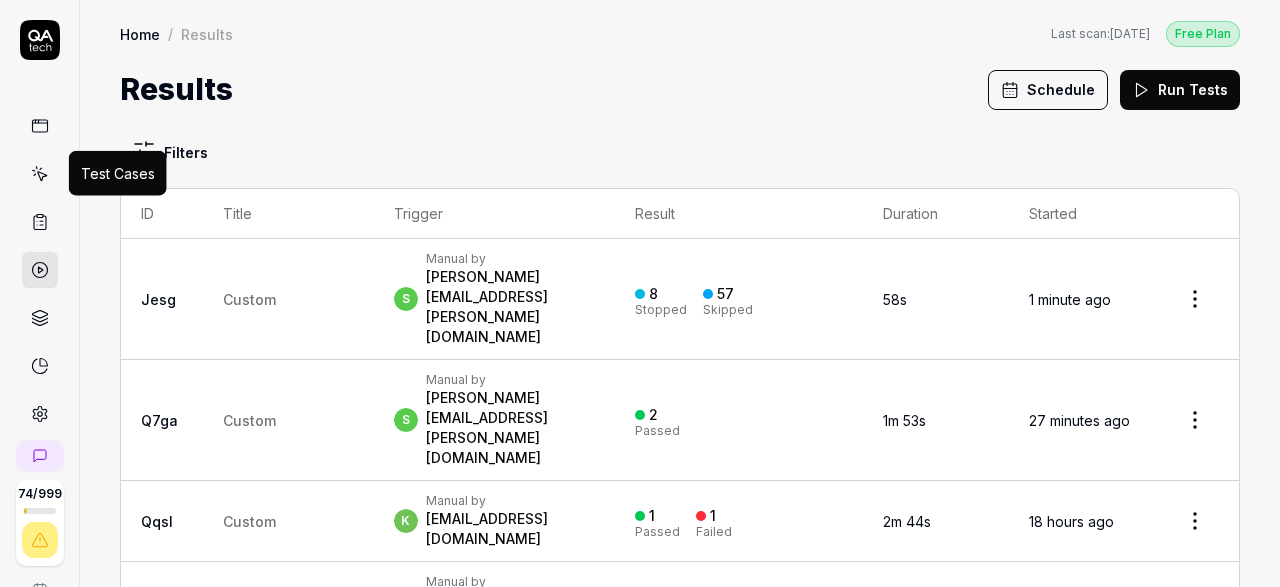 click 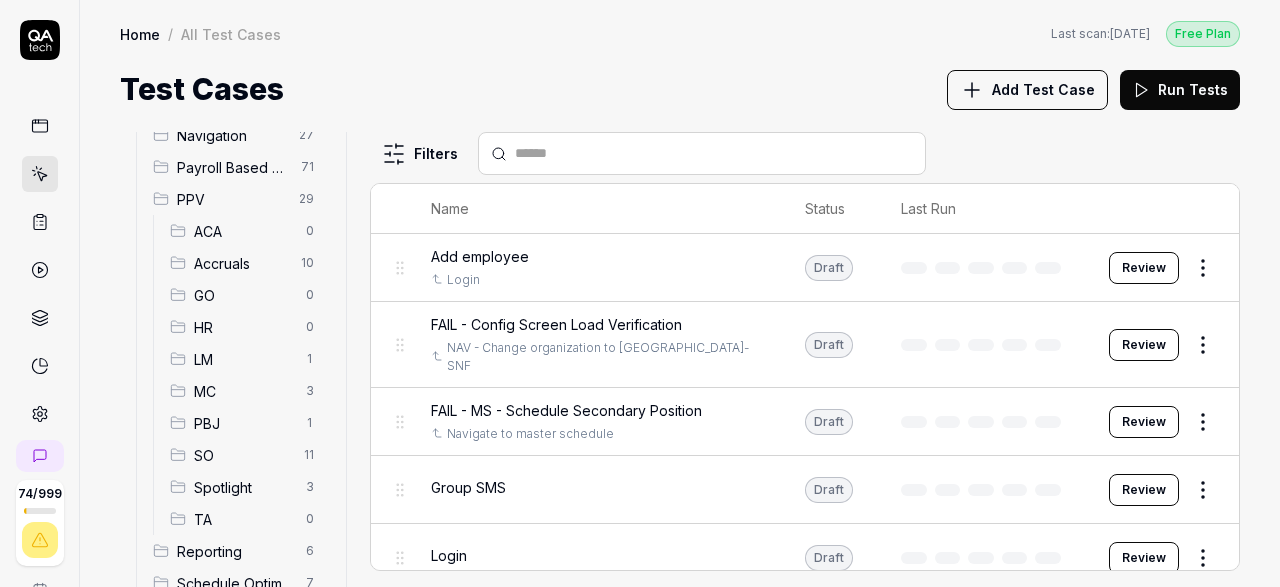 scroll, scrollTop: 257, scrollLeft: 0, axis: vertical 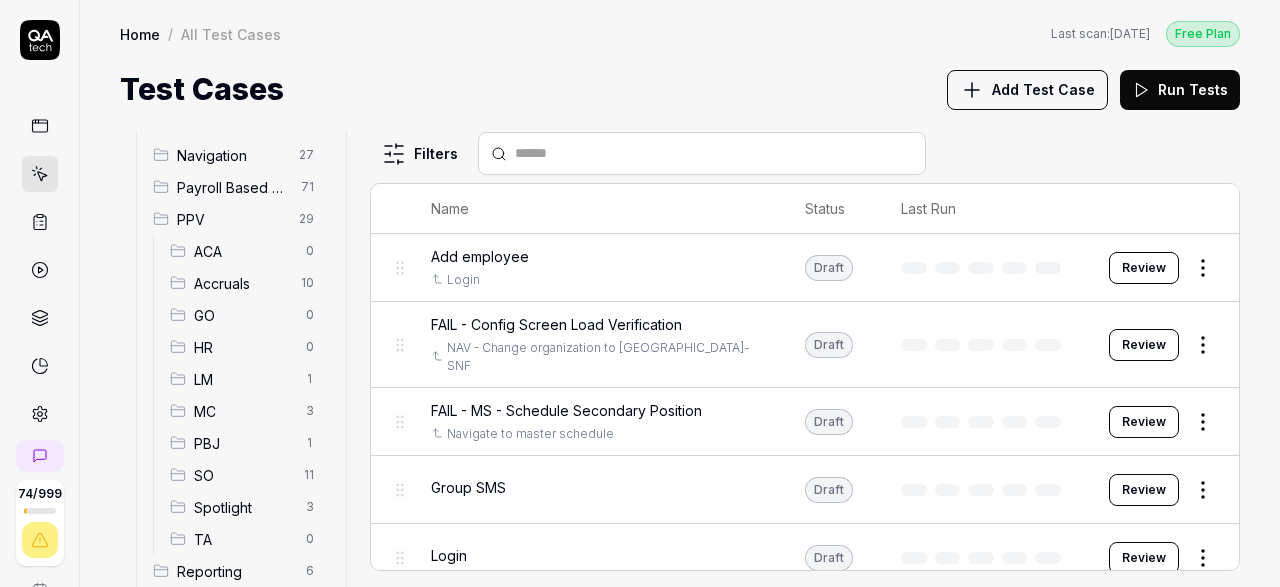 click on "Accruals" at bounding box center (241, 283) 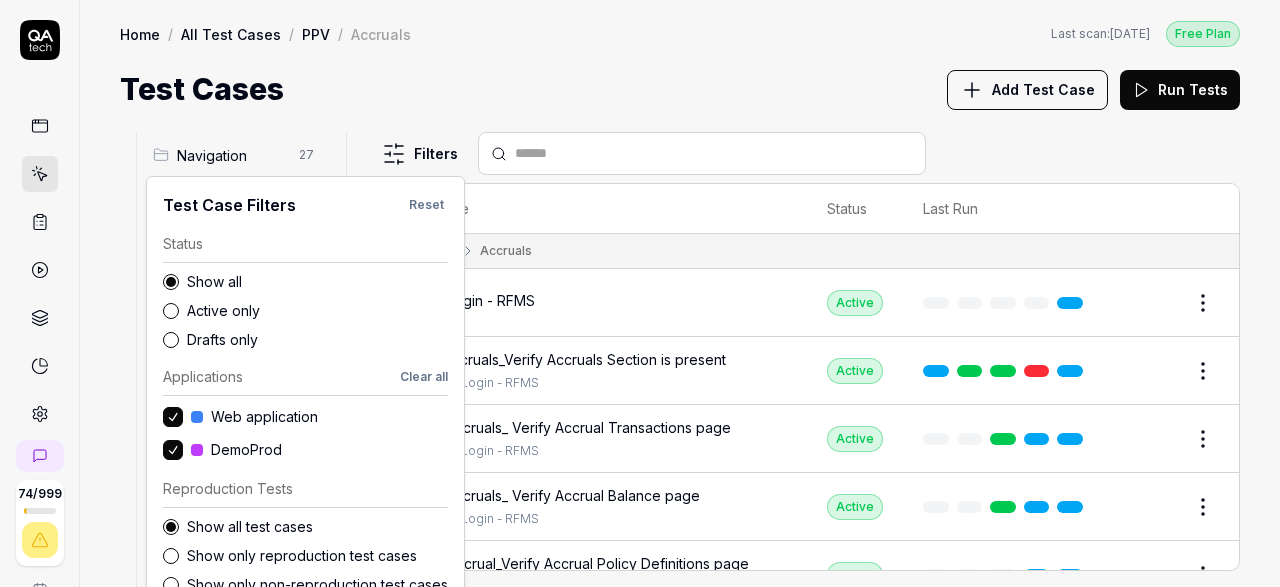 scroll, scrollTop: 257, scrollLeft: 0, axis: vertical 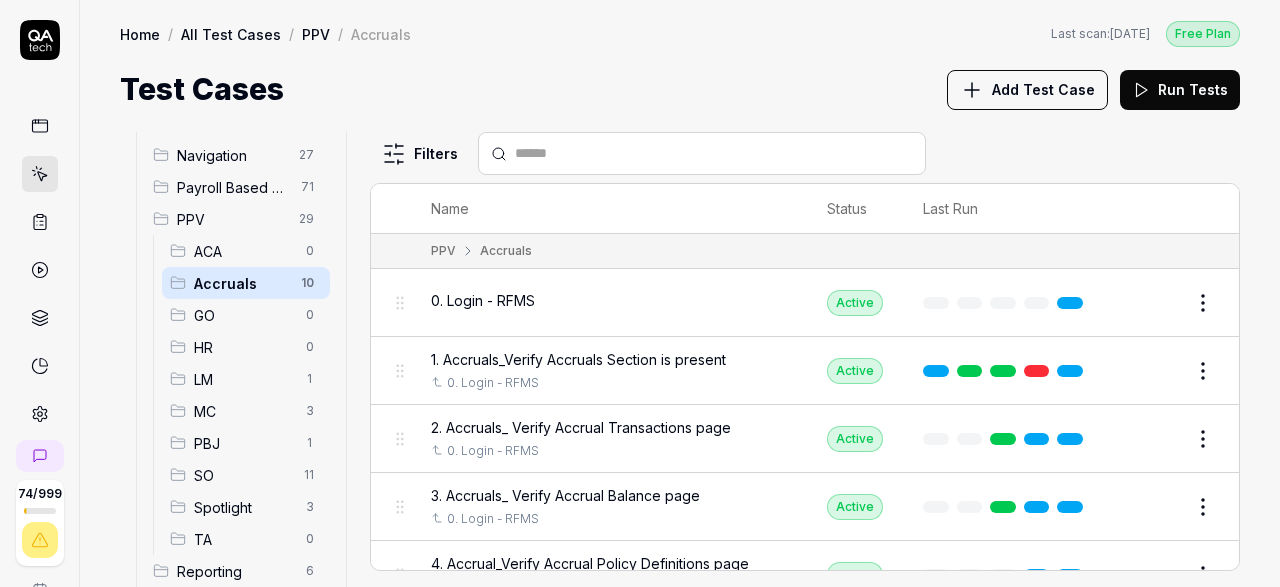 click on "74  /  999 s S Home / All Test Cases / PPV / Accruals Free Plan Home / All Test Cases / PPV / Accruals Last scan:  [DATE] Free Plan Test Cases Add Test Case Run Tests All Test Cases 485 Communication 46 Dashboard Management 13 Employee Management 42 Help and Support 19 Login 7 Logout 1 Master Schedule 12 Navigation 27 Payroll Based Journal 71 PPV 29 ACA 0 Accruals 10 GO 0 HR 0 LM 1 MC 3 PBJ 1 SO 11 Spotlight 3 TA 0 Reporting 6 Schedule Optimizer 7 Screen Loads 7 TestPPV 0 Time & Attendance 192 User Profile 1 Filters Name Status Last Run PPV Accruals 0. Login - RFMS Active Edit 1. Accruals_Verify Accruals Section is present 0. Login - RFMS Active Edit 2. Accruals_ Verify Accrual Transactions page 0. Login - RFMS Active Edit 3. Accruals_ Verify Accrual Balance page 0. Login - RFMS Active Edit 4. Accrual_Verify Accrual Policy Definitions page 0. Login - RFMS Active Edit 5. Accruals_ Accrual Policy Definitions_Create New Policy 0. Login - RFMS Active Edit 4. Accrual_Verify Accrual Policy Definitions page Edit" at bounding box center [640, 293] 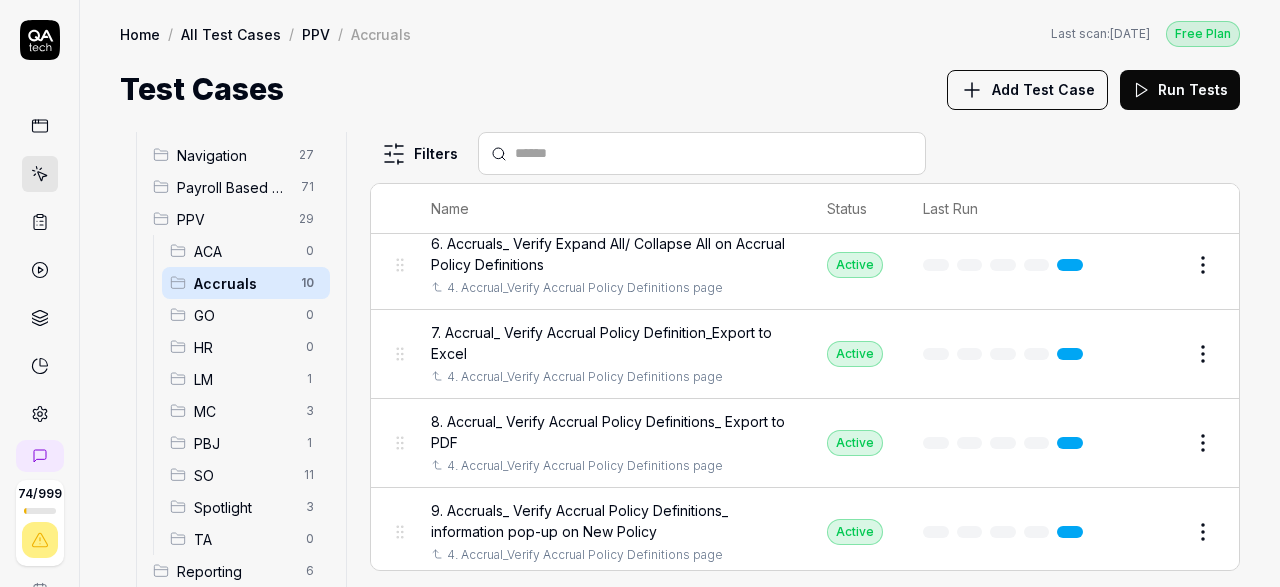 scroll, scrollTop: 0, scrollLeft: 0, axis: both 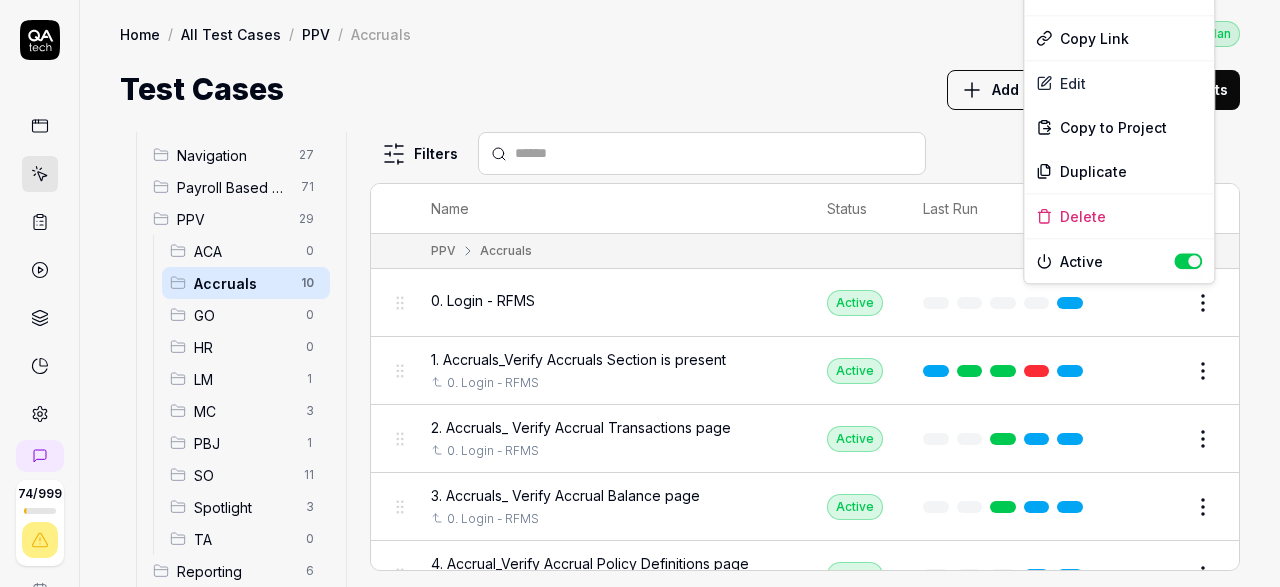 click on "74  /  999 s S Home / All Test Cases / PPV / Accruals Free Plan Home / All Test Cases / PPV / Accruals Last scan:  [DATE] Free Plan Test Cases Add Test Case Run Tests All Test Cases 485 Communication 46 Dashboard Management 13 Employee Management 42 Help and Support 19 Login 7 Logout 1 Master Schedule 12 Navigation 27 Payroll Based Journal 71 PPV 29 ACA 0 Accruals 10 GO 0 HR 0 LM 1 MC 3 PBJ 1 SO 11 Spotlight 3 TA 0 Reporting 6 Schedule Optimizer 7 Screen Loads 7 TestPPV 0 Time & Attendance 192 User Profile 1 Filters Name Status Last Run PPV Accruals 0. Login - RFMS Active Edit 1. Accruals_Verify Accruals Section is present 0. Login - RFMS Active Edit 2. Accruals_ Verify Accrual Transactions page 0. Login - RFMS Active Edit 3. Accruals_ Verify Accrual Balance page 0. Login - RFMS Active Edit 4. Accrual_Verify Accrual Policy Definitions page 0. Login - RFMS Active Edit 5. Accruals_ Accrual Policy Definitions_Create New Policy 0. Login - RFMS Active Edit 4. Accrual_Verify Accrual Policy Definitions page Edit" at bounding box center [640, 293] 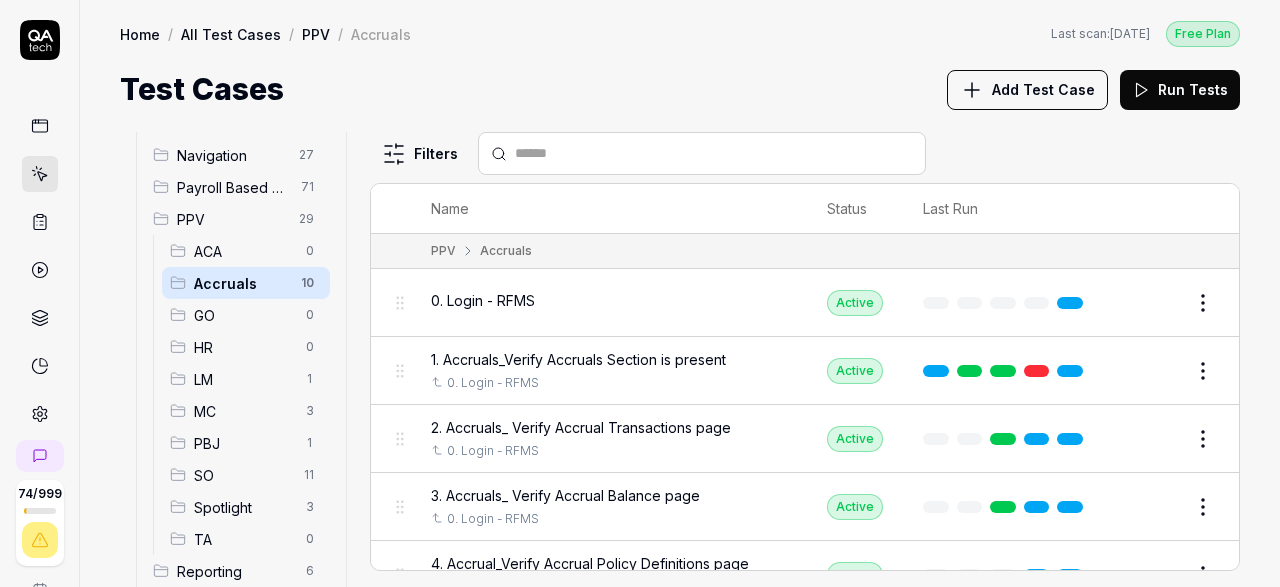 scroll, scrollTop: 257, scrollLeft: 0, axis: vertical 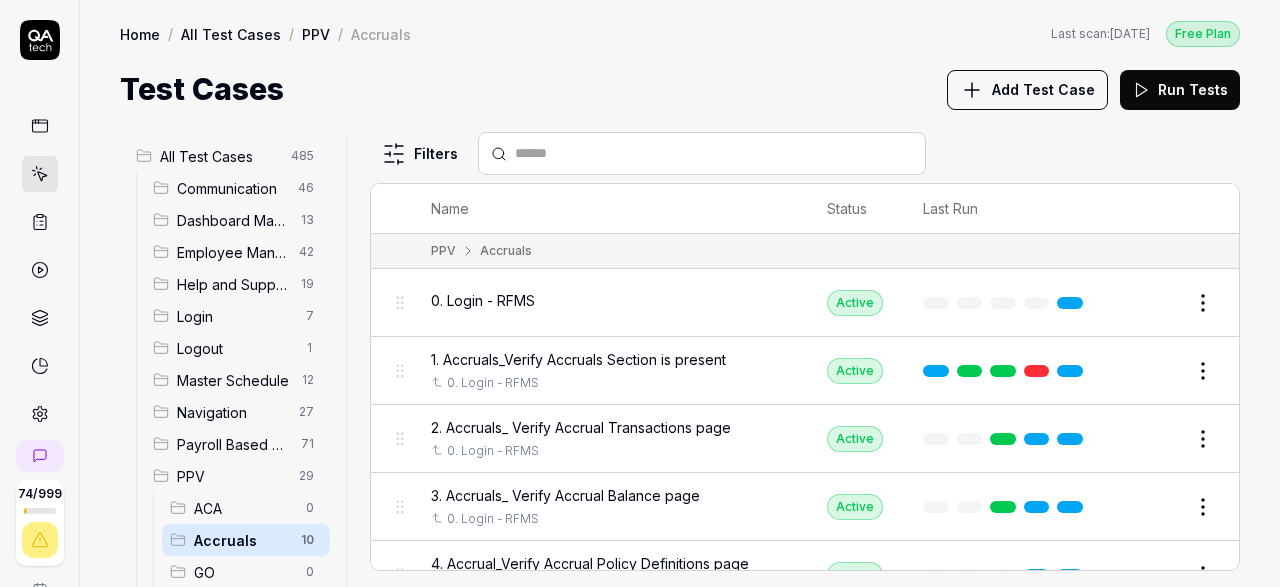 click 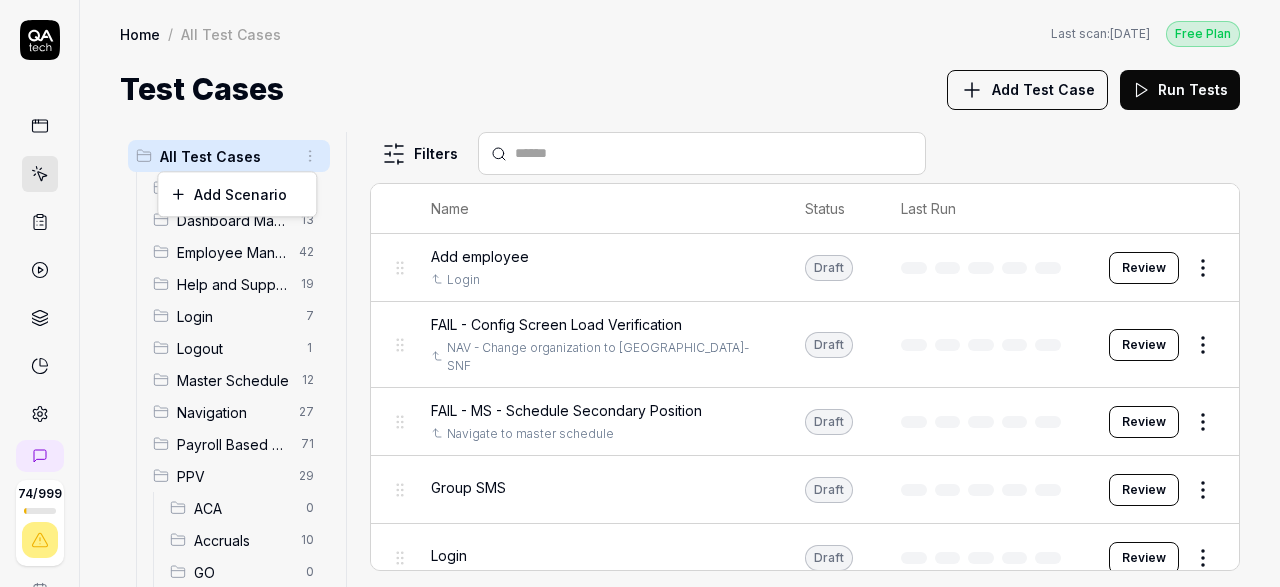 click on "74  /  999 s S Home / All Test Cases Free Plan Home / All Test Cases Last scan:  [DATE] Free Plan Test Cases Add Test Case Run Tests All Test Cases 485 Communication 46 Dashboard Management 13 Employee Management 42 Help and Support 19 Login 7 Logout 1 Master Schedule 12 Navigation 27 Payroll Based Journal 71 PPV 29 ACA 0 Accruals 10 GO 0 HR 0 LM 1 MC 3 PBJ 1 SO 11 Spotlight 3 TA 0 Reporting 6 Schedule Optimizer 7 Screen Loads 7 TestPPV 0 Time & Attendance 192 User Profile 1 Filters Name Status Last Run Add employee Login Draft Review FAIL - Config Screen Load Verification NAV - Change organization to [GEOGRAPHIC_DATA]-SNF Draft Review FAIL - MS - Schedule Secondary Position Navigate to master schedule Draft Review Group SMS Draft Review Login Draft Review Communication Access the Message Center and compose a new message Login Draft Review Apply multiple filtering criteria to messages and save as a custom filter preset Login Draft Review Archive messages in the Message Center and then restore them from archive" at bounding box center [640, 293] 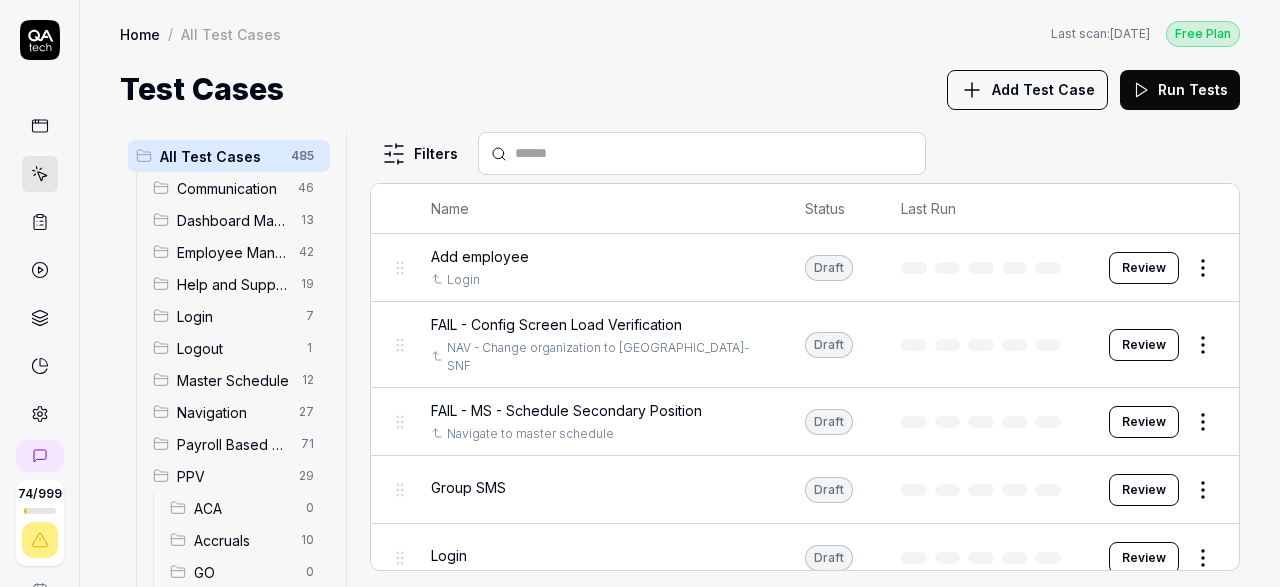 scroll, scrollTop: 220, scrollLeft: 0, axis: vertical 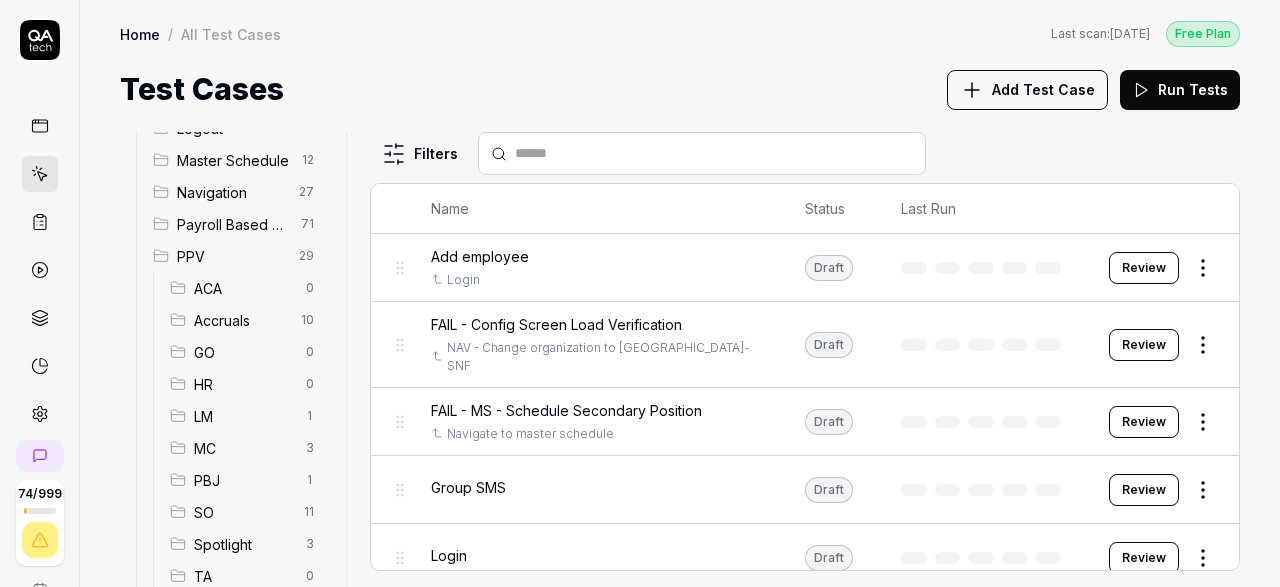 click on "Accruals" at bounding box center (241, 320) 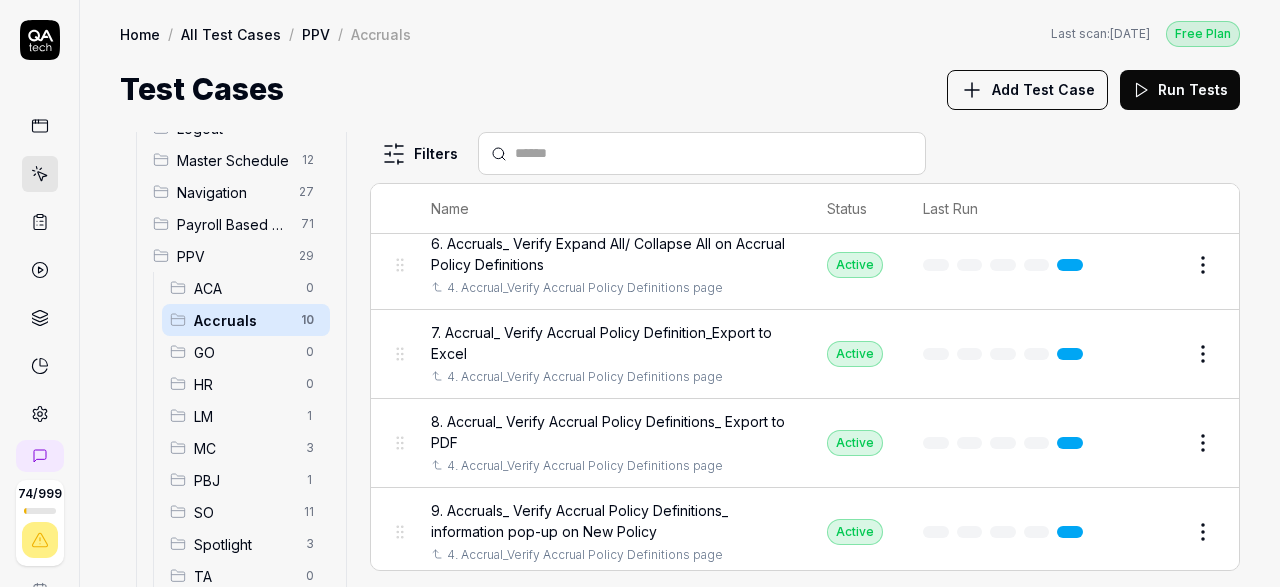 scroll, scrollTop: 0, scrollLeft: 0, axis: both 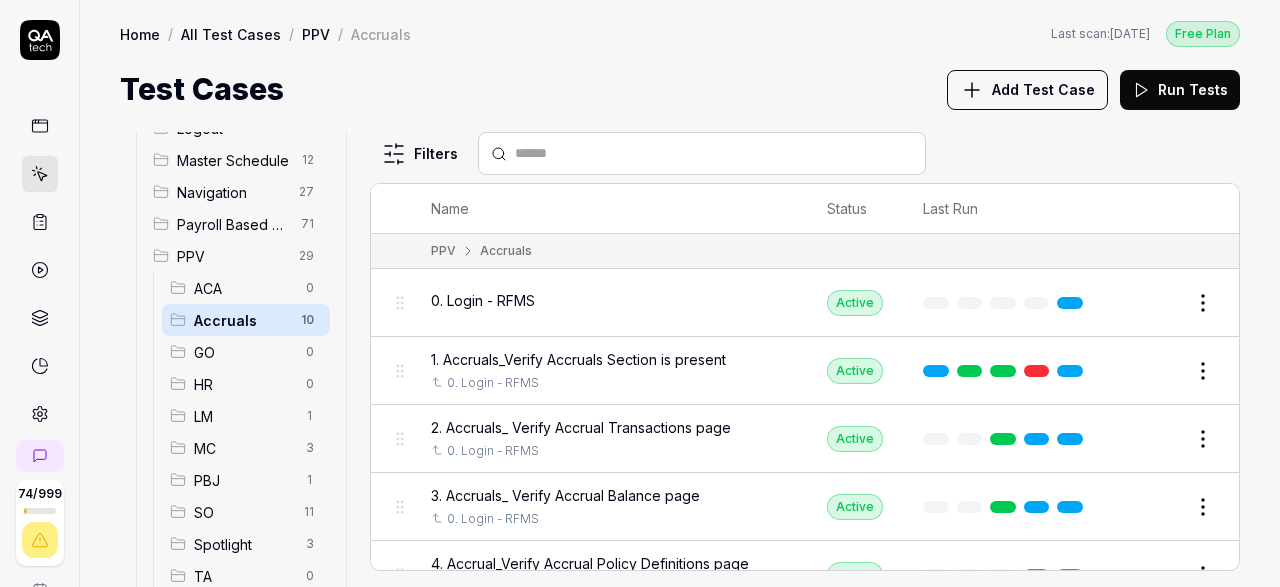 click 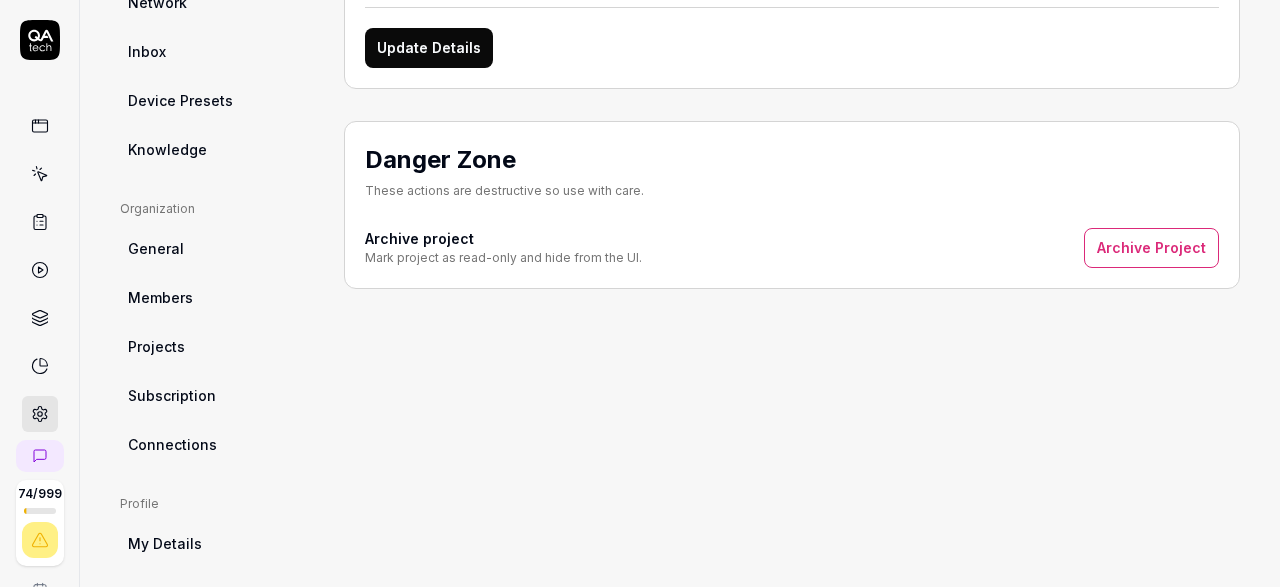 scroll, scrollTop: 0, scrollLeft: 0, axis: both 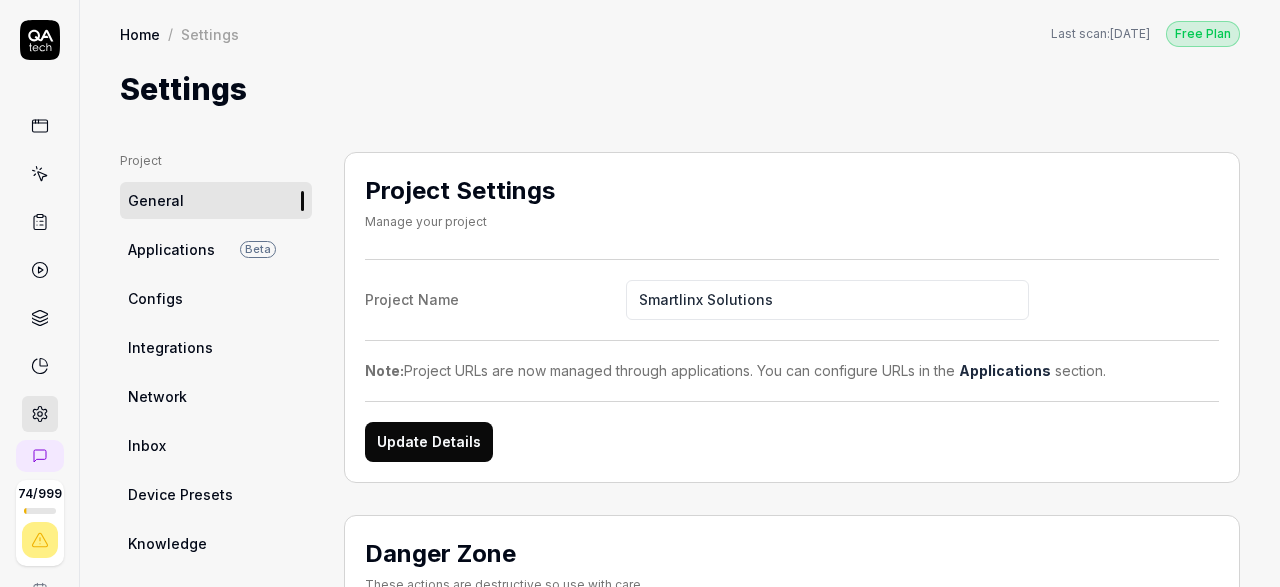 click at bounding box center [40, 126] 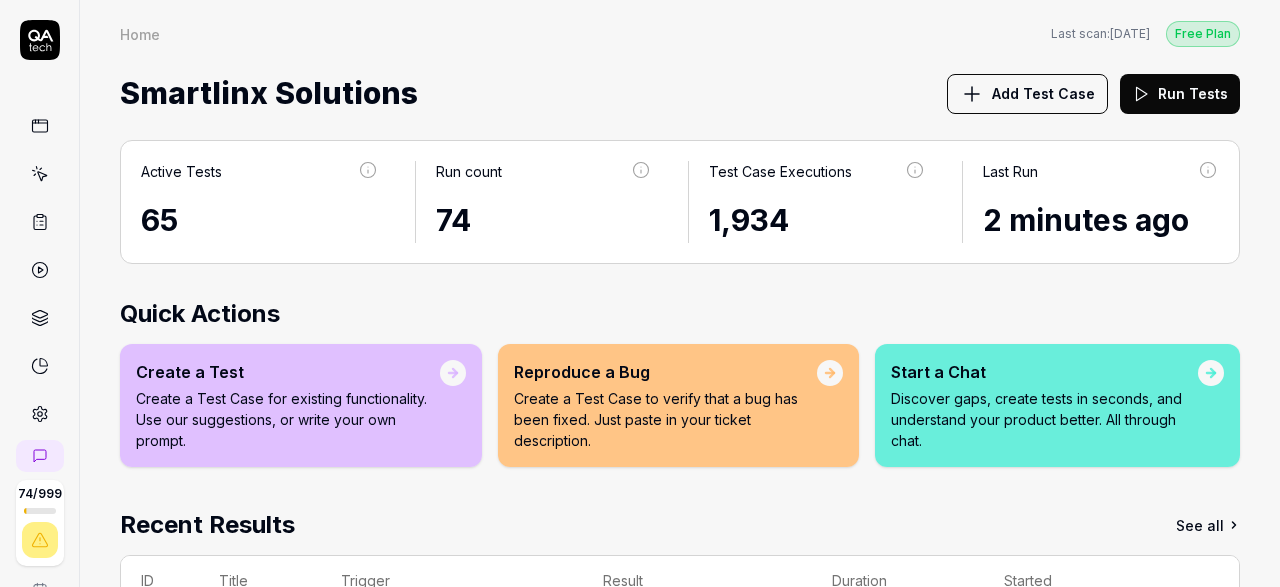 click 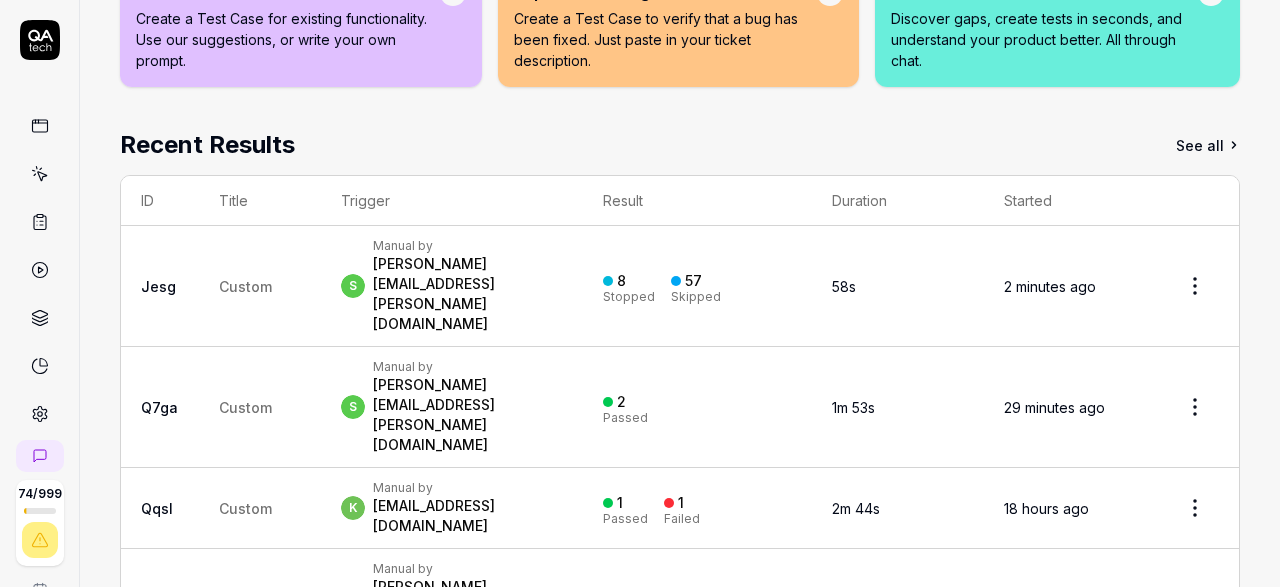 scroll, scrollTop: 0, scrollLeft: 0, axis: both 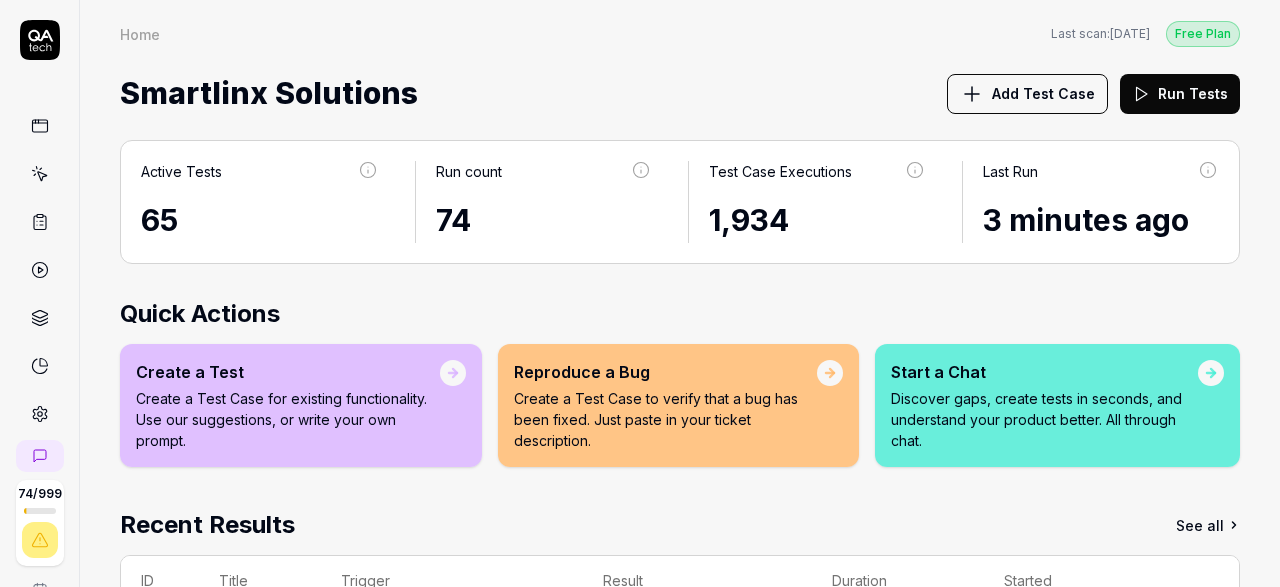 click 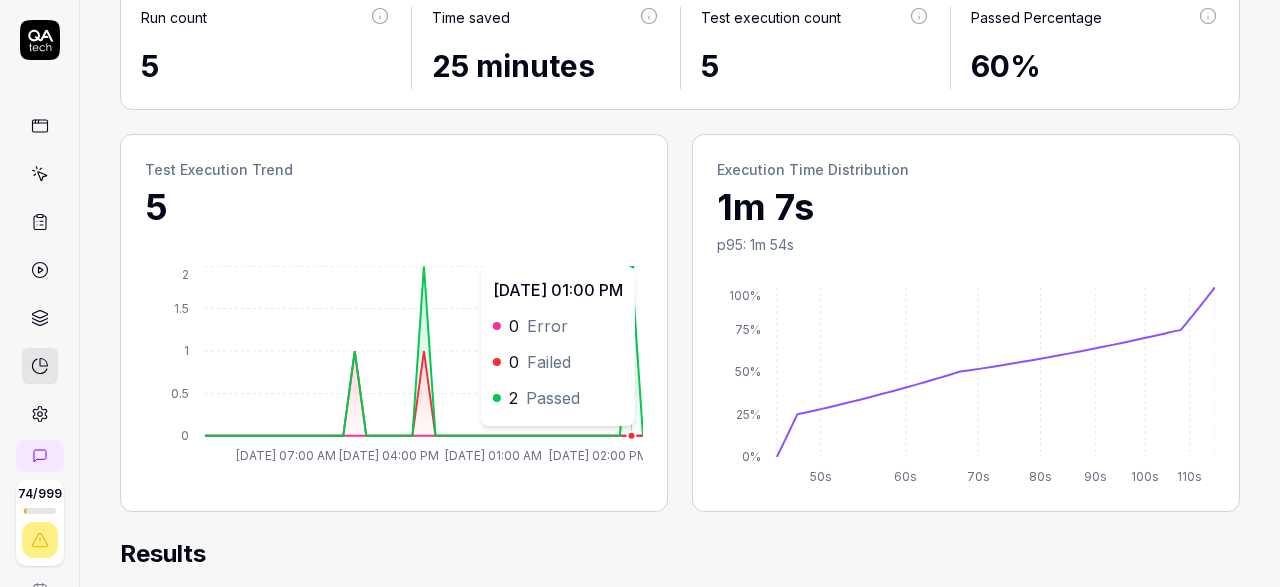 scroll, scrollTop: 0, scrollLeft: 0, axis: both 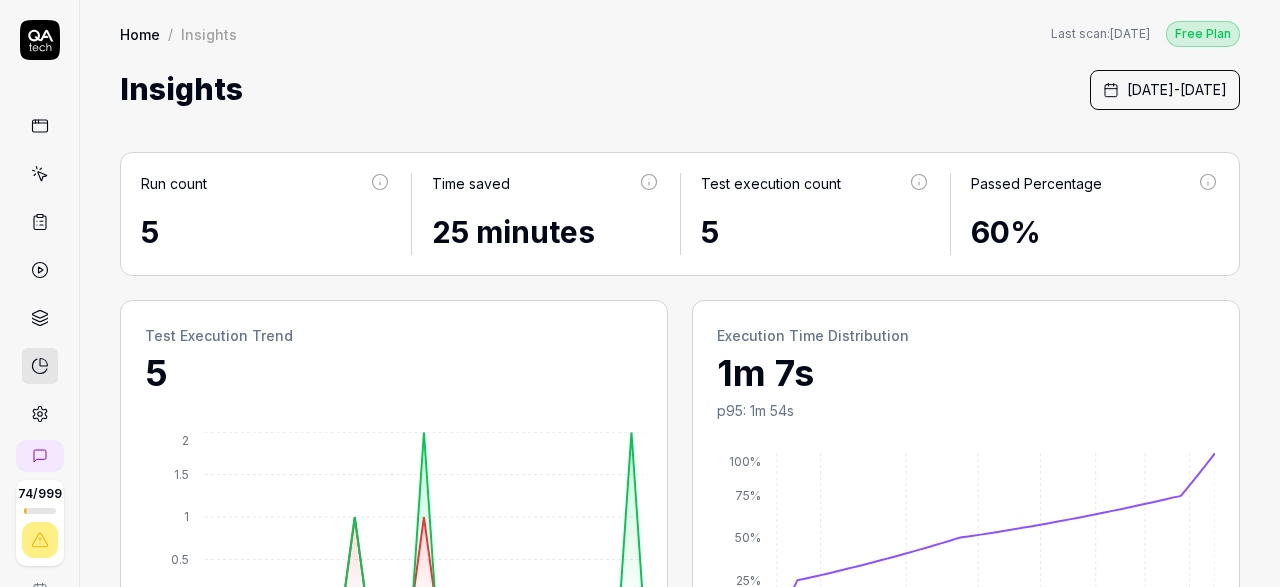 click 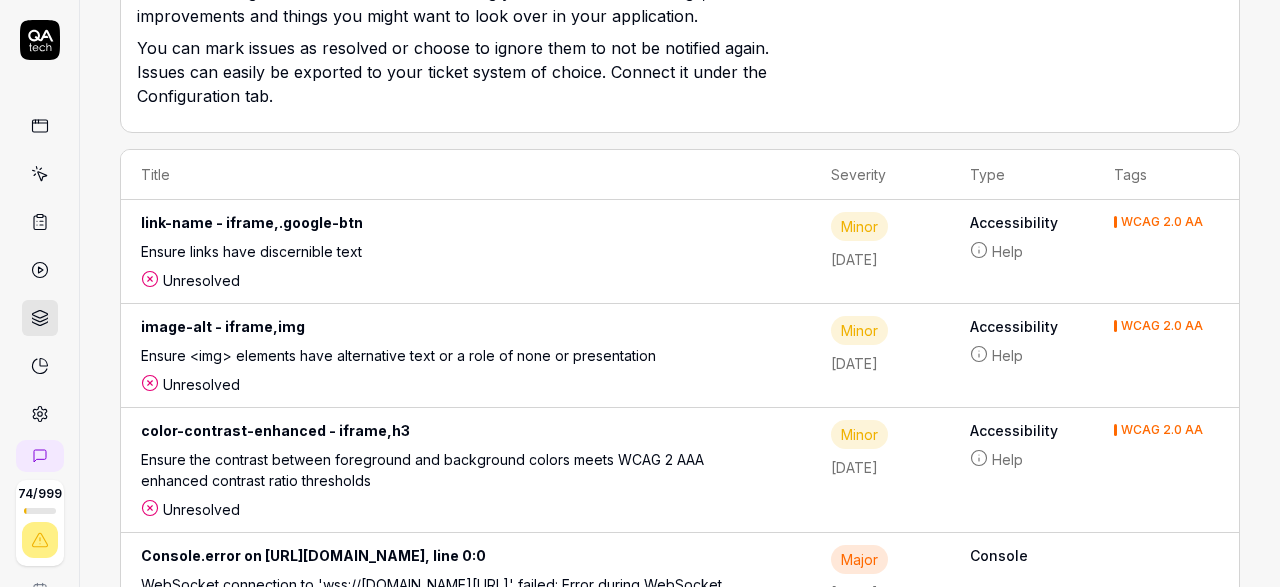 scroll, scrollTop: 0, scrollLeft: 0, axis: both 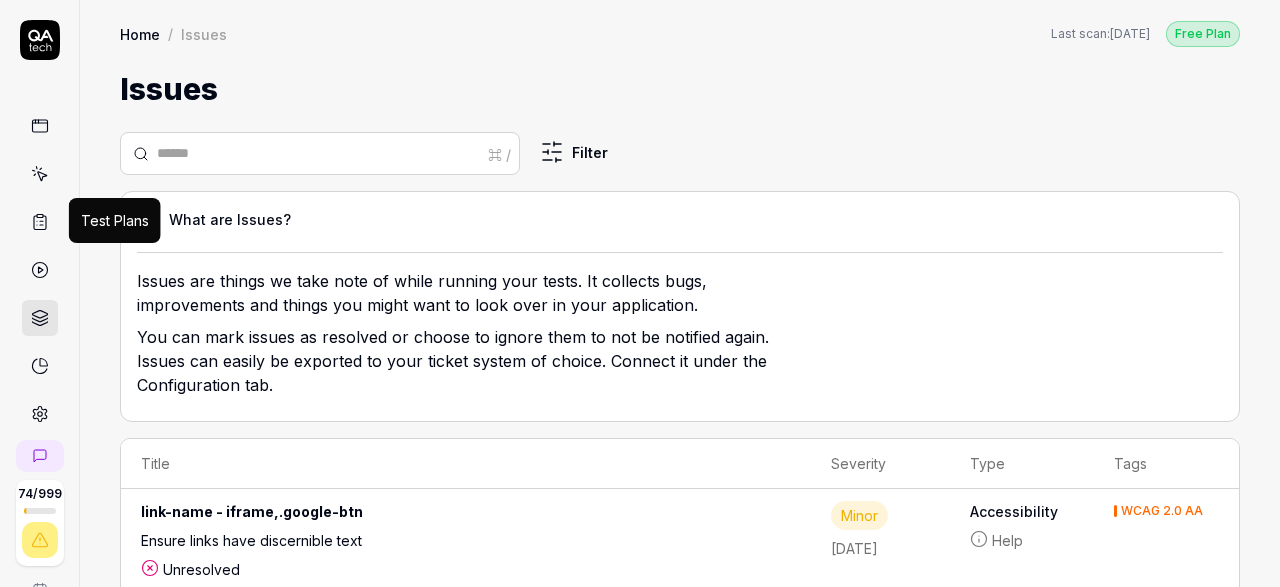 click 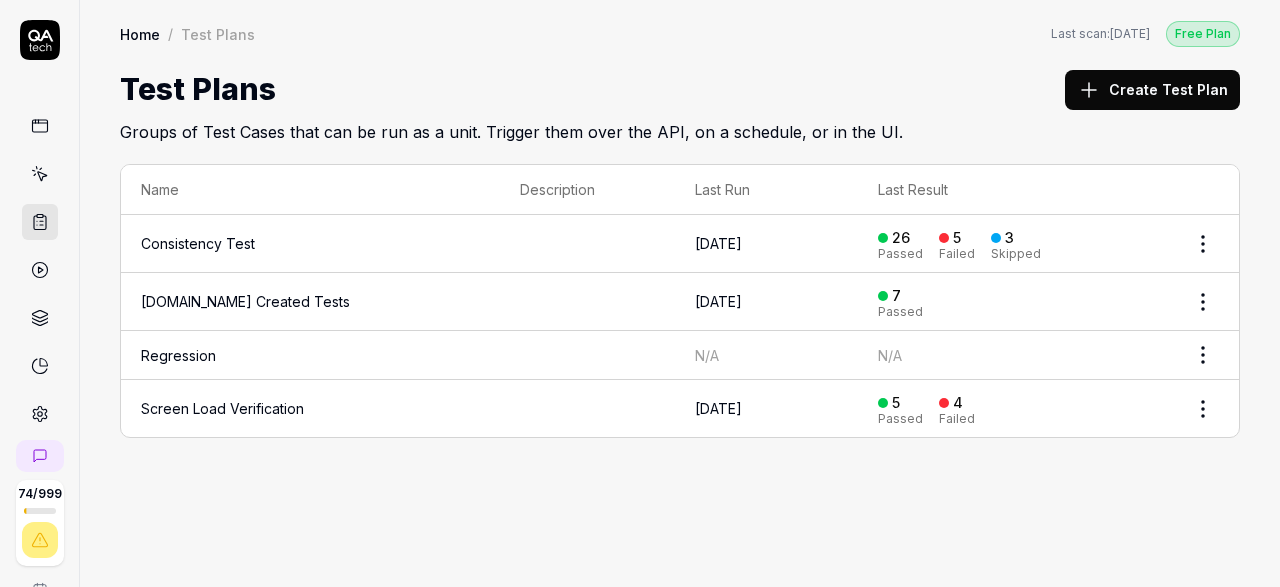 click on "74  /  999 s S Home / Test Plans Free Plan Home / Test Plans Last scan:  [DATE] Free Plan Test Plans Create Test Plan Groups of Test Cases that can be run as a unit. Trigger them over the API, on a schedule, or in the UI. Name Description Last Run Last Result Consistency Test [DATE] 26 Passed 5 Failed 3 Skipped [DOMAIN_NAME] Created Tests [DATE] 7 Passed Regression N/A N/A Screen Load Verification [DATE] 5 Passed 4 Failed
* 50s" at bounding box center (640, 293) 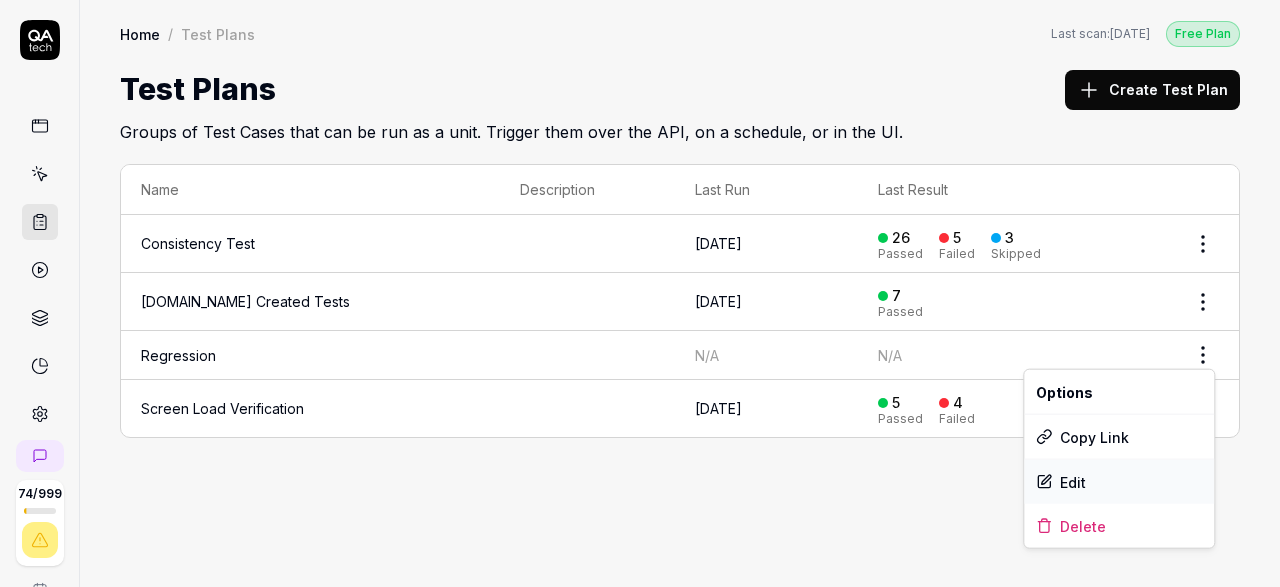 click on "Edit" at bounding box center (1119, 482) 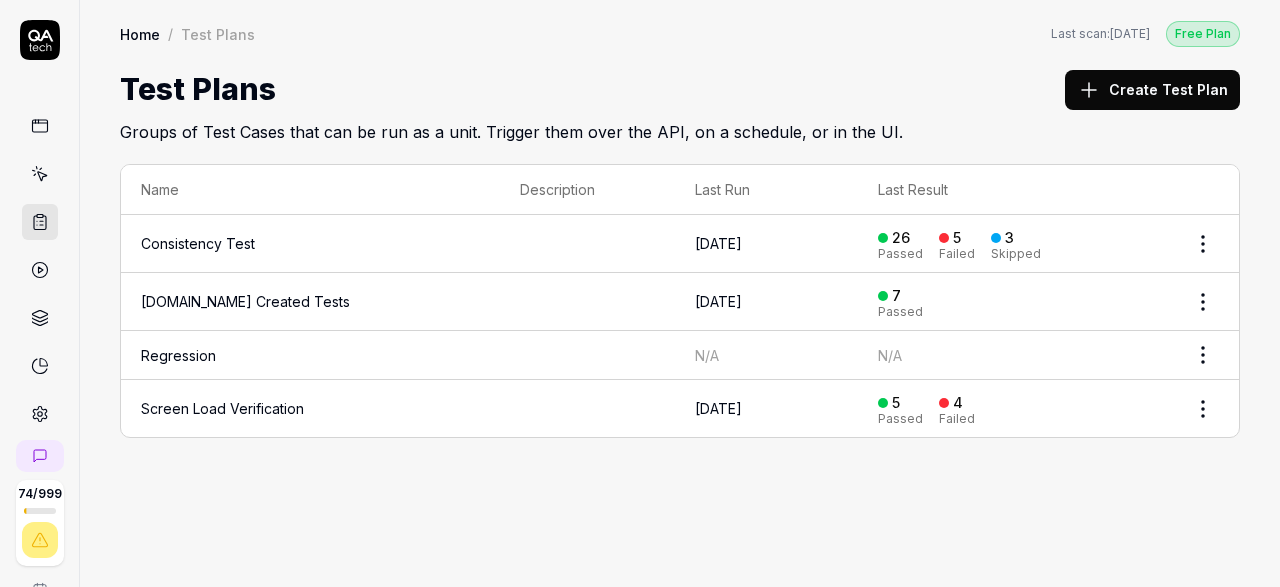 click on "Create Test Plan" at bounding box center (1152, 90) 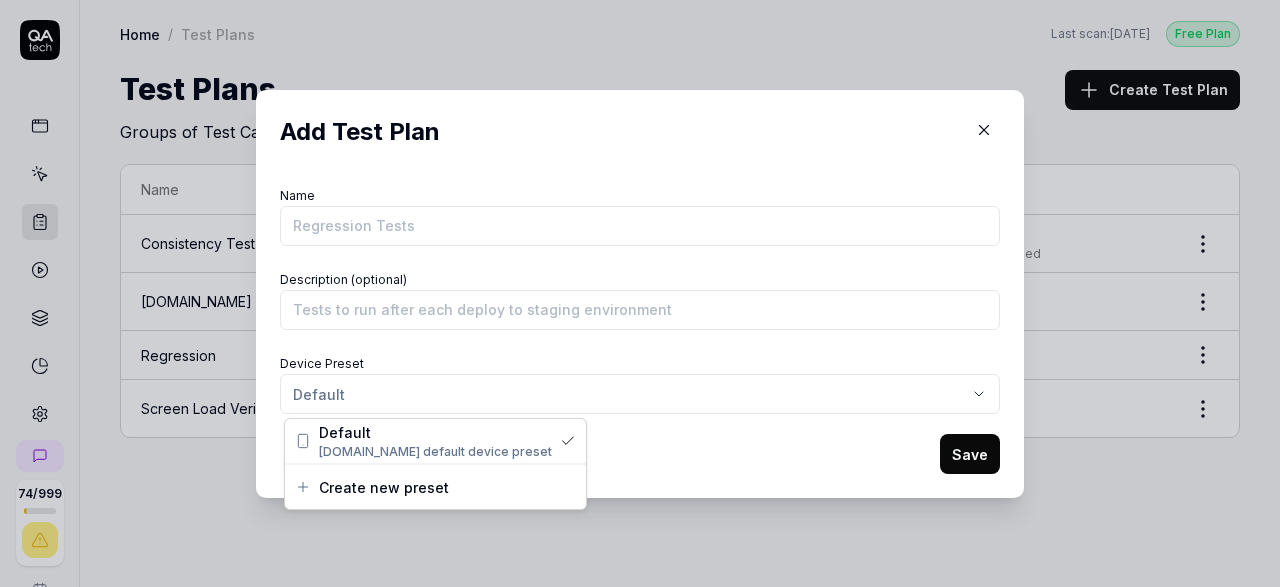 click on "​ Add Test Plan Name Description (optional) Device Preset Default Save" at bounding box center [640, 293] 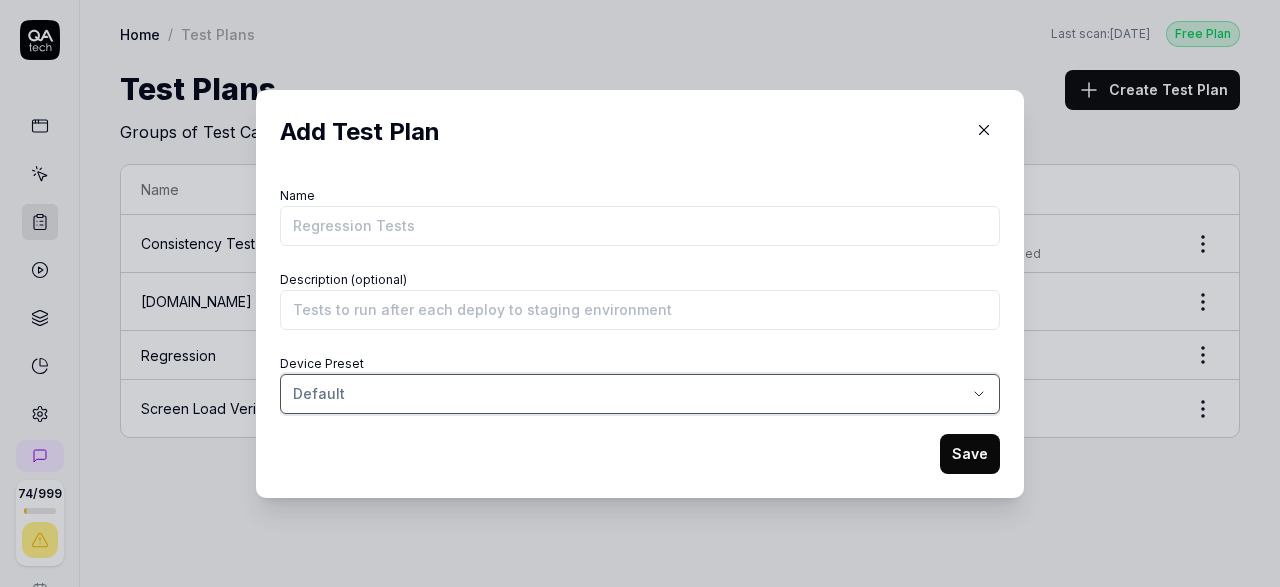 click on "​ Add Test Plan Name Description (optional) Device Preset Default Save" at bounding box center (640, 293) 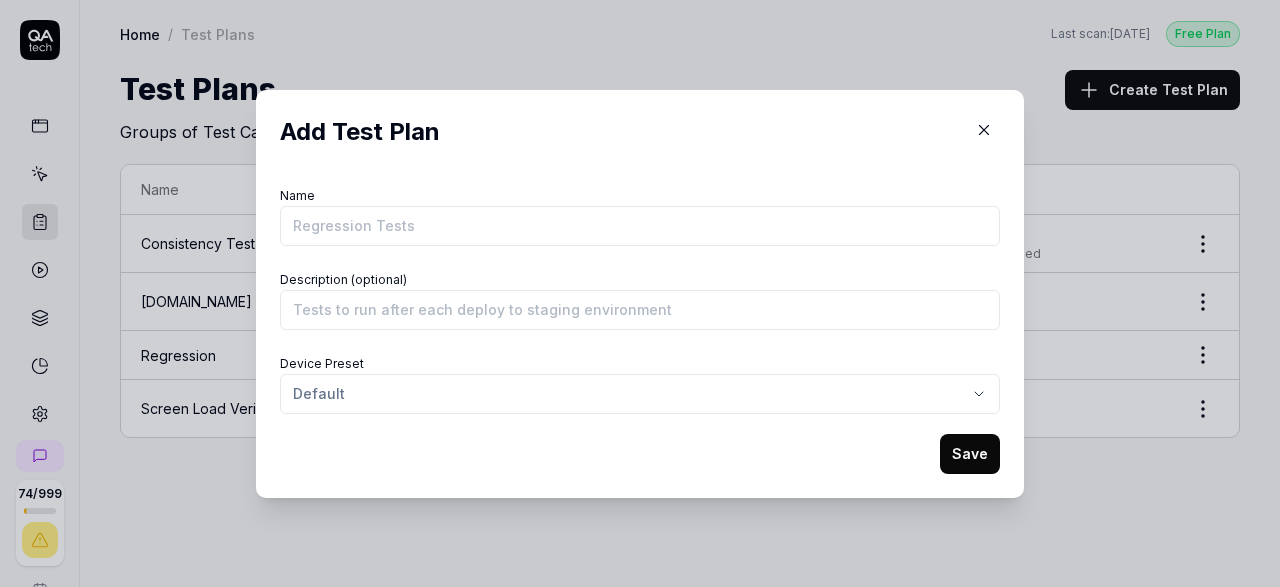 click 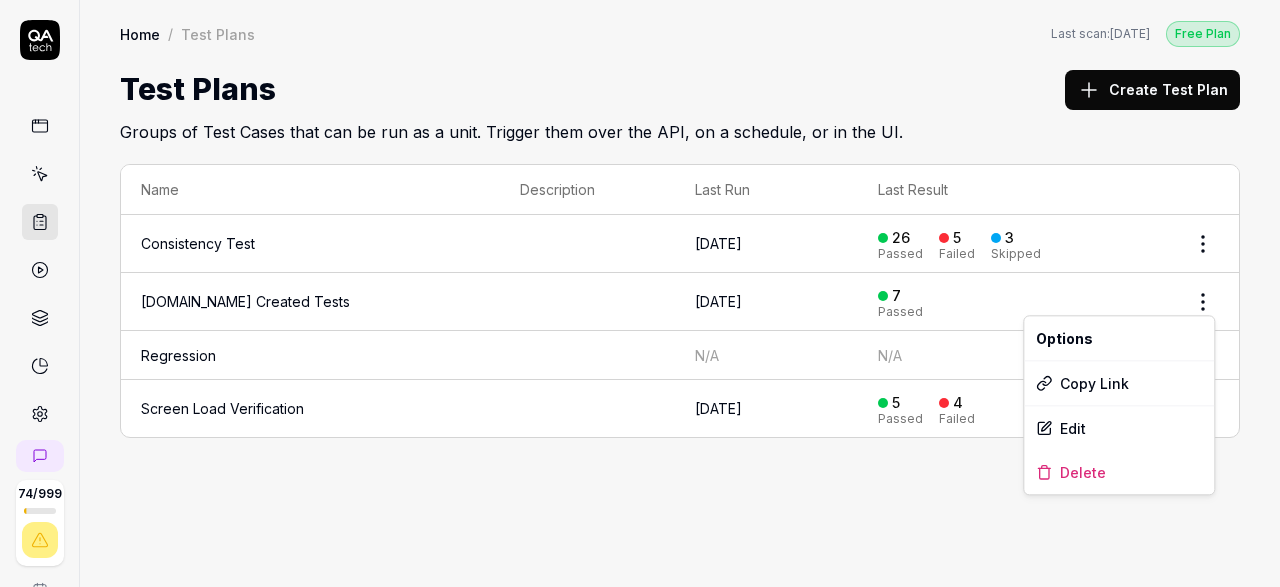 click on "74  /  999 s S Home / Test Plans Free Plan Home / Test Plans Last scan:  [DATE] Free Plan Test Plans Create Test Plan Groups of Test Cases that can be run as a unit. Trigger them over the API, on a schedule, or in the UI. Name Description Last Run Last Result Consistency Test [DATE] 26 Passed 5 Failed 3 Skipped [DOMAIN_NAME] Created Tests [DATE] 7 Passed Regression N/A N/A Screen Load Verification [DATE] 5 Passed 4 Failed
* 50s Options Copy Link Edit Delete" at bounding box center (640, 293) 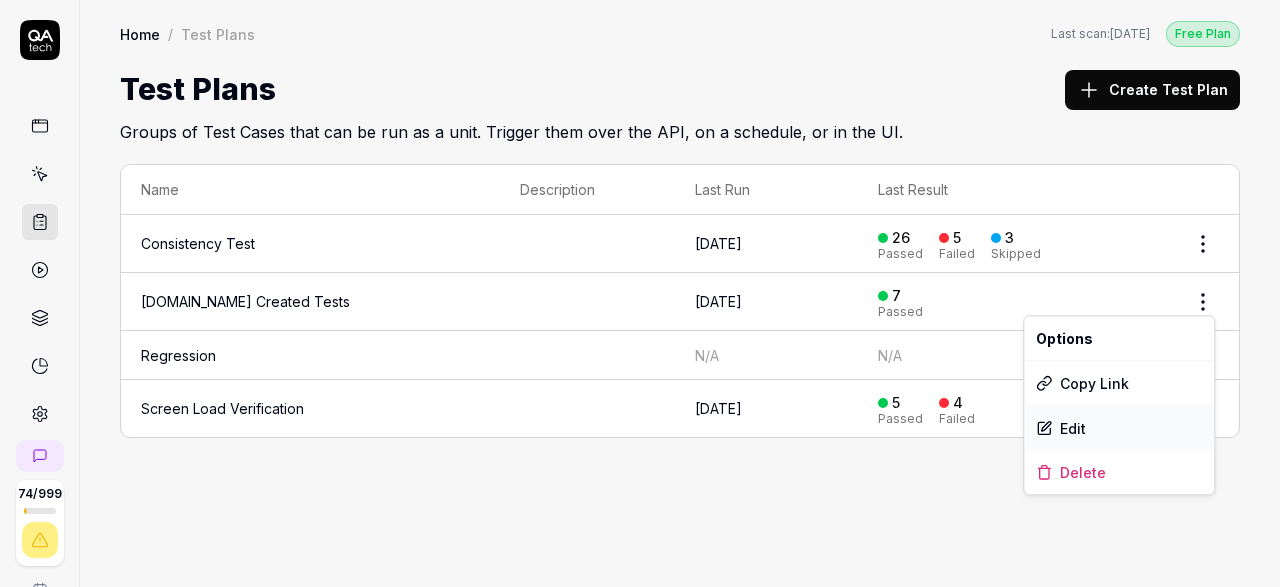 click on "Edit" at bounding box center (1119, 428) 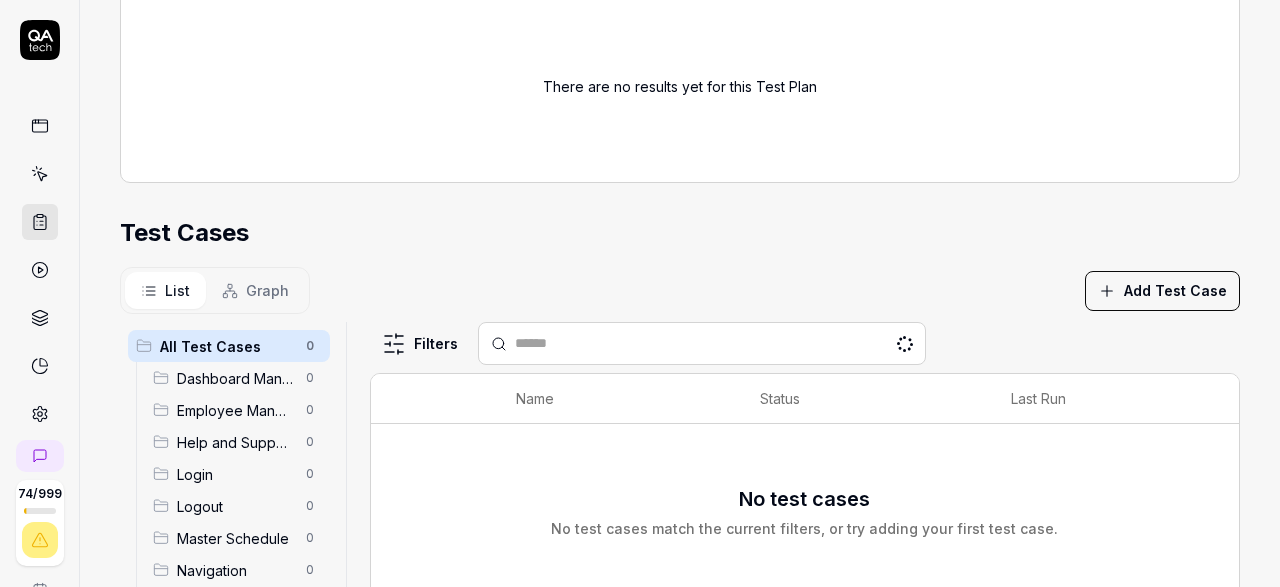 scroll, scrollTop: 520, scrollLeft: 0, axis: vertical 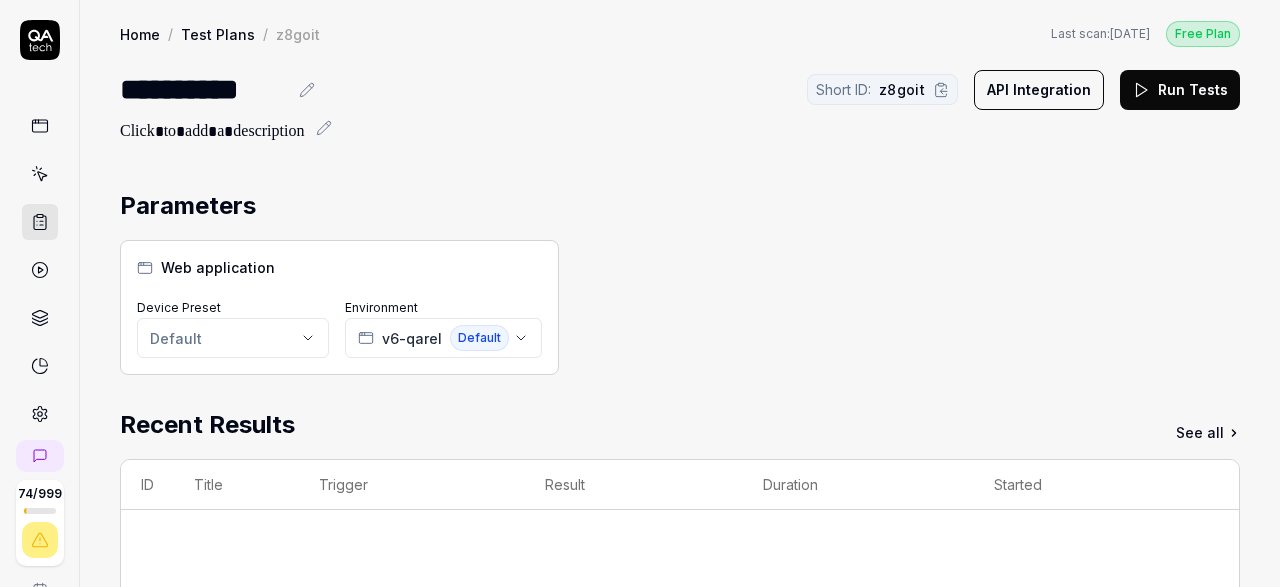 click 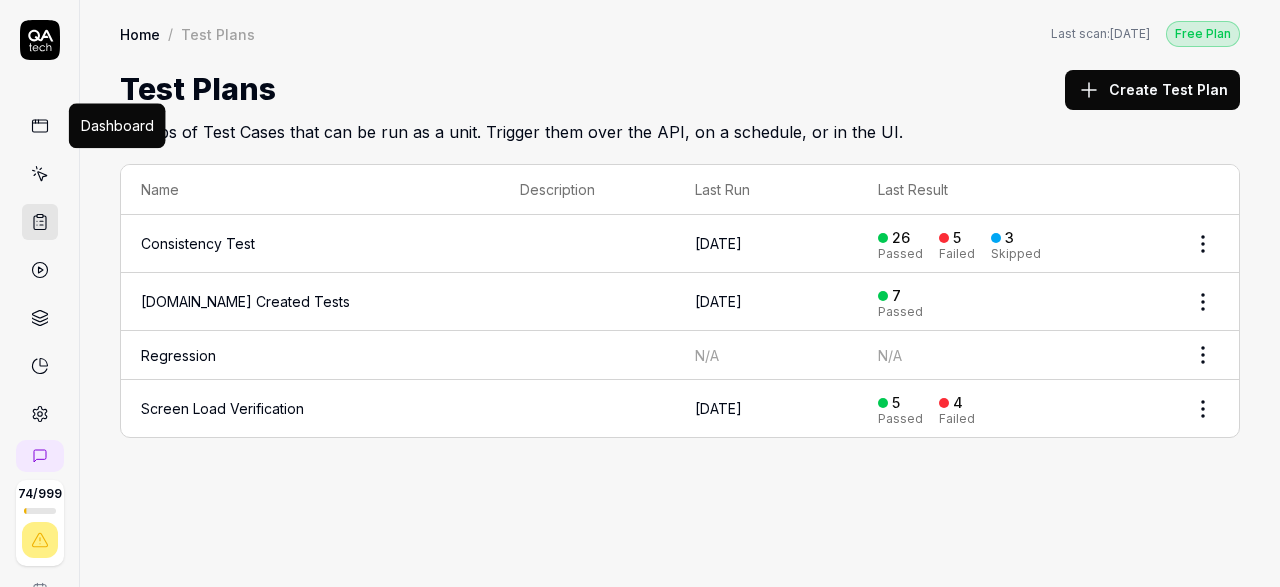 click 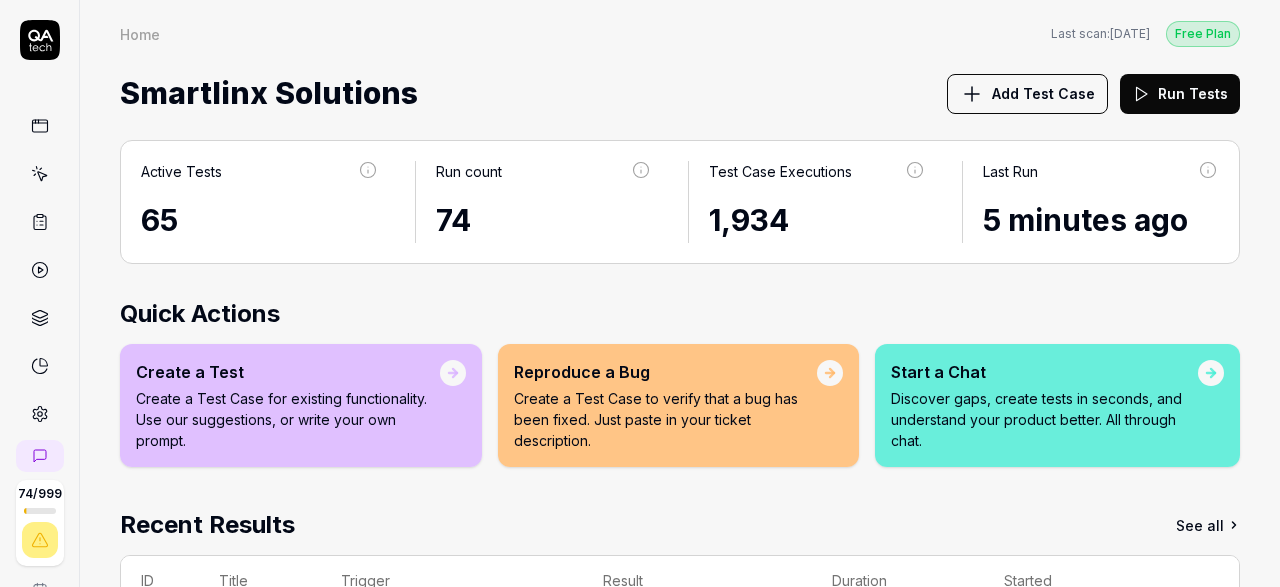 scroll, scrollTop: 380, scrollLeft: 0, axis: vertical 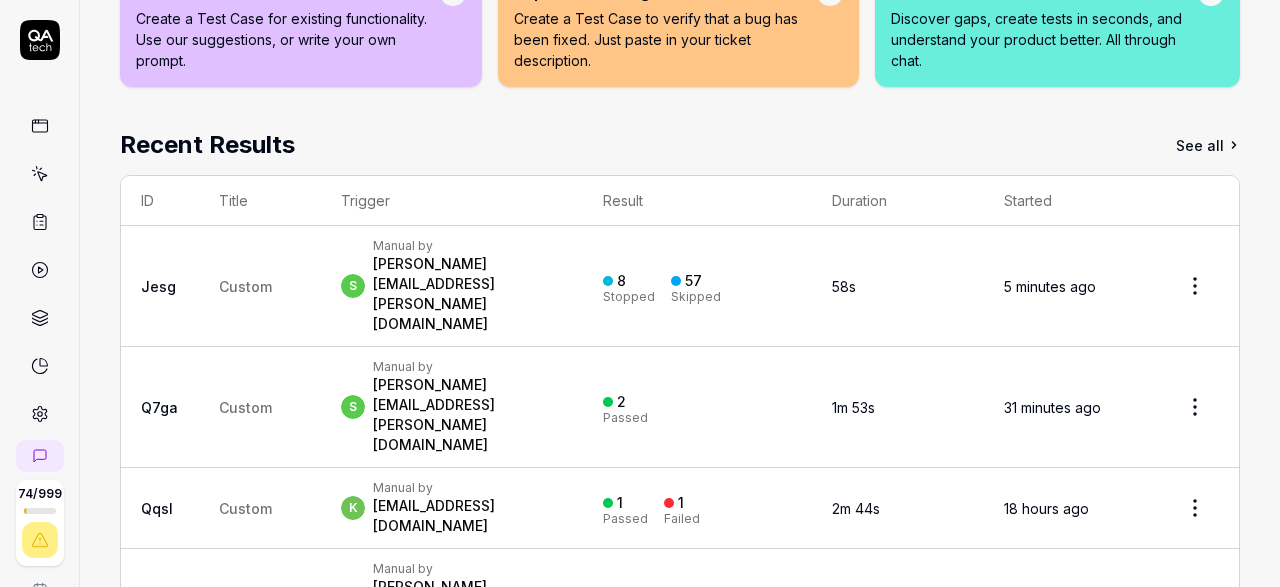 click on "See all" at bounding box center [1208, 145] 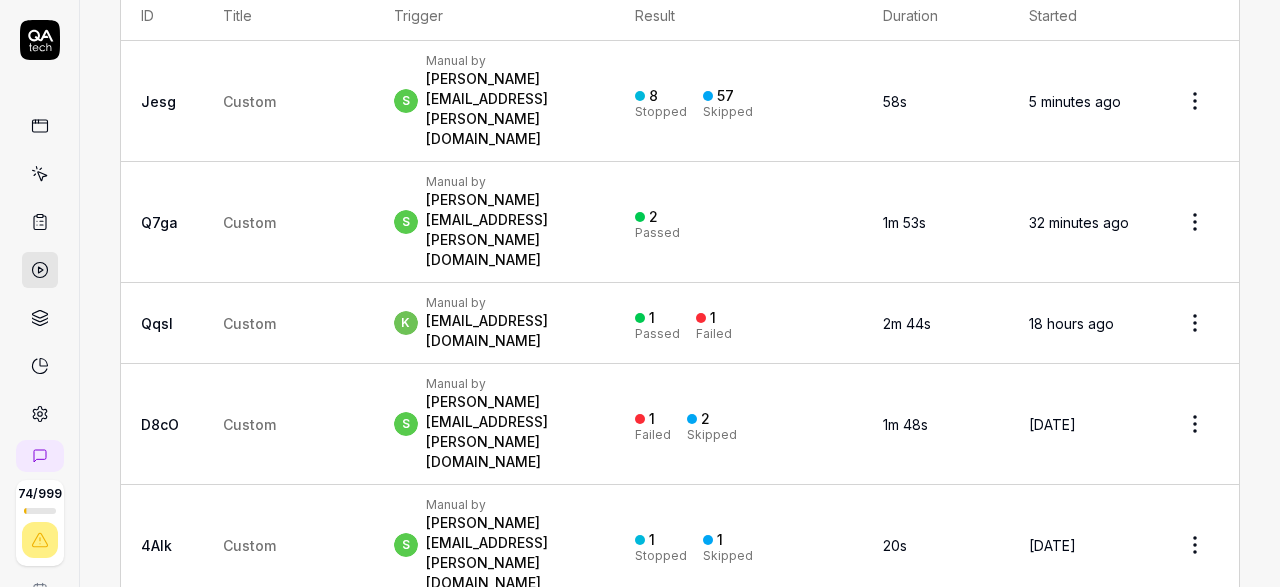 scroll, scrollTop: 210, scrollLeft: 0, axis: vertical 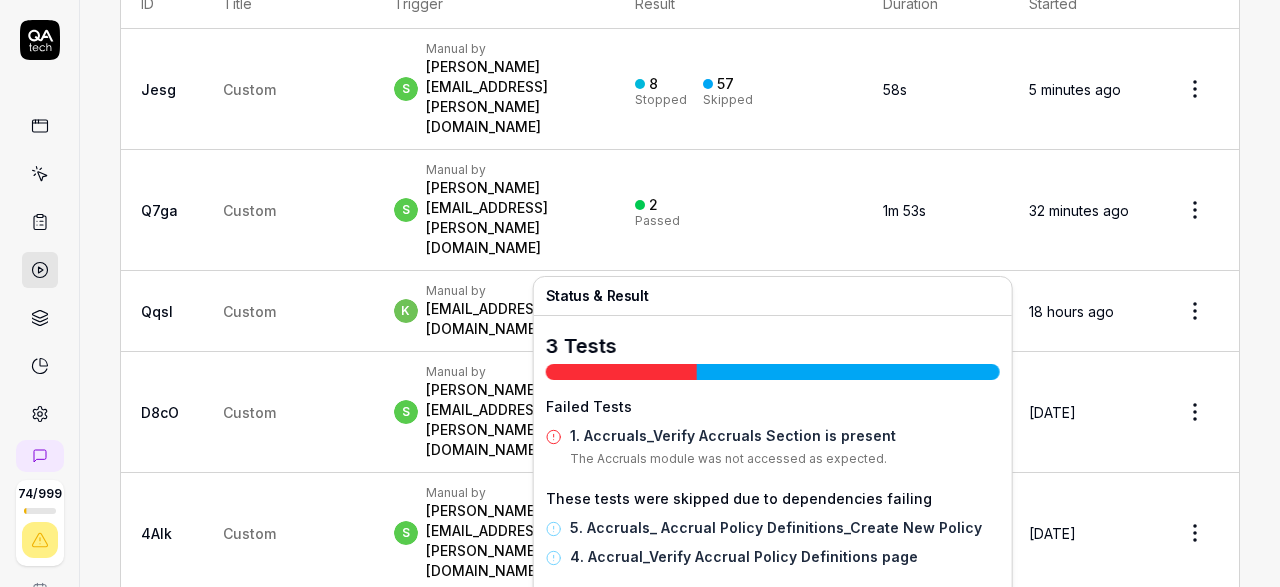 click at bounding box center [640, 407] 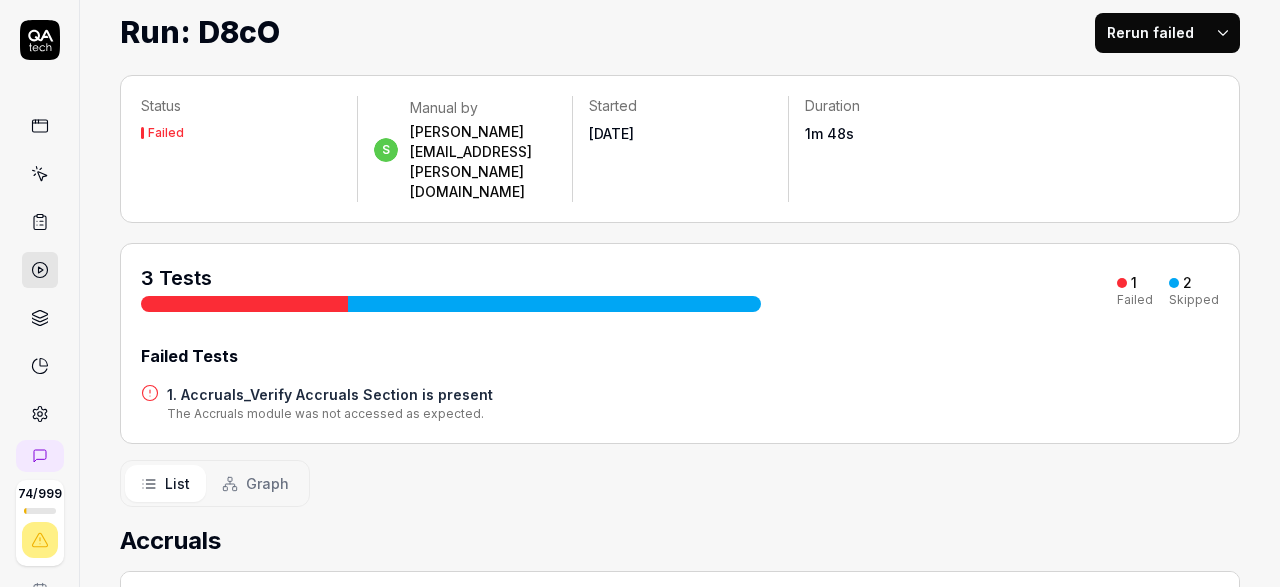 scroll, scrollTop: 0, scrollLeft: 0, axis: both 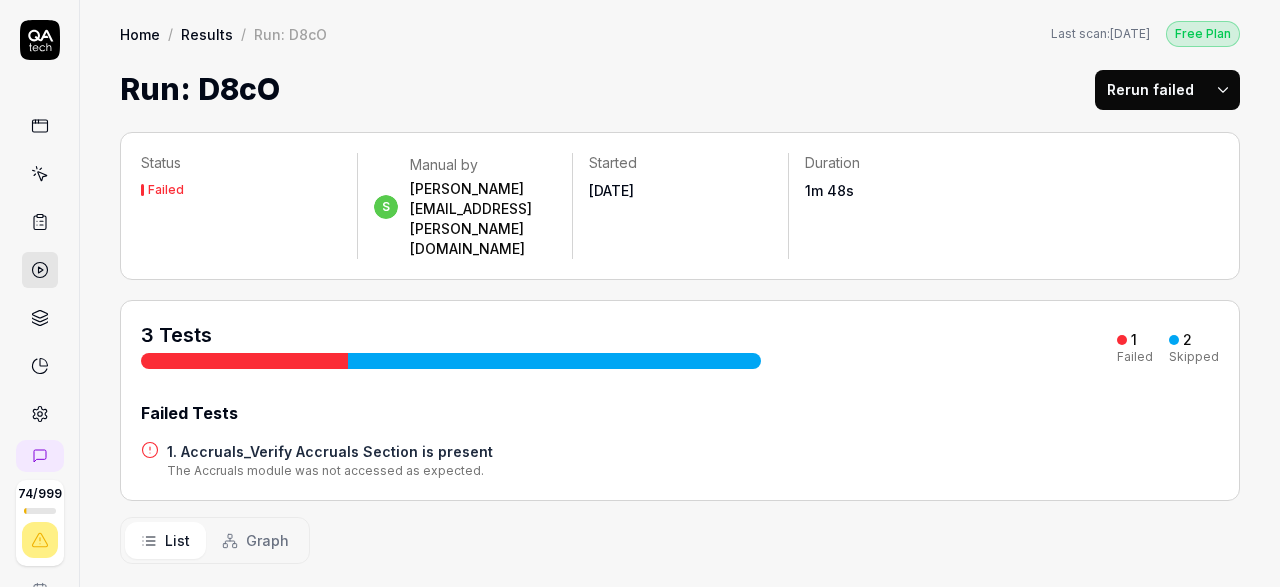 click 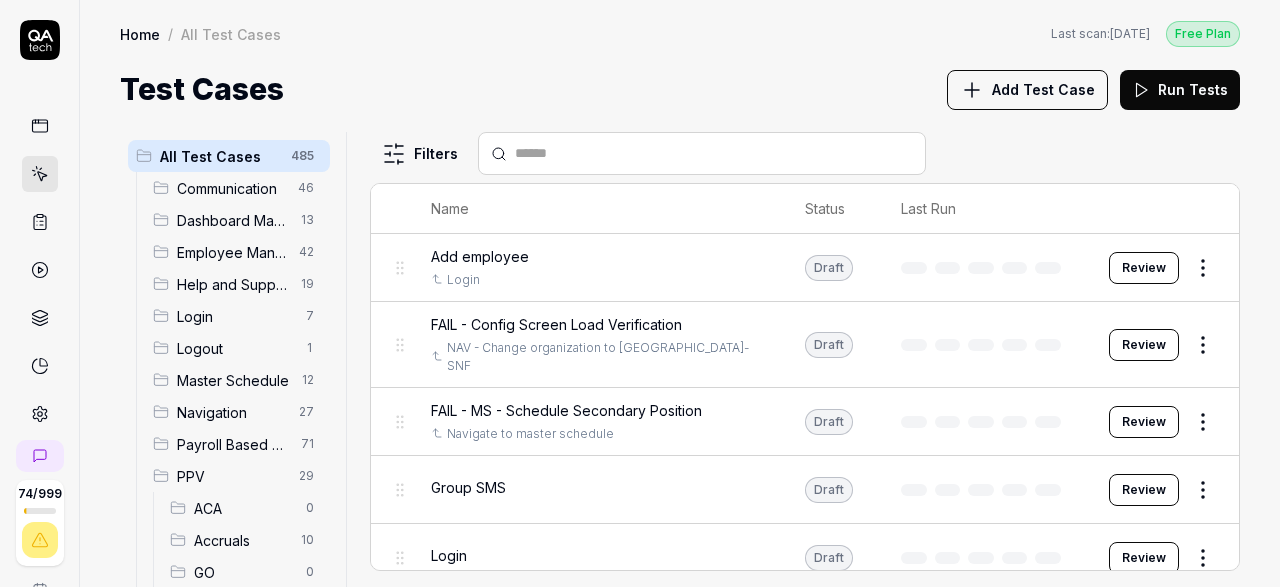 click on "Accruals" at bounding box center (241, 540) 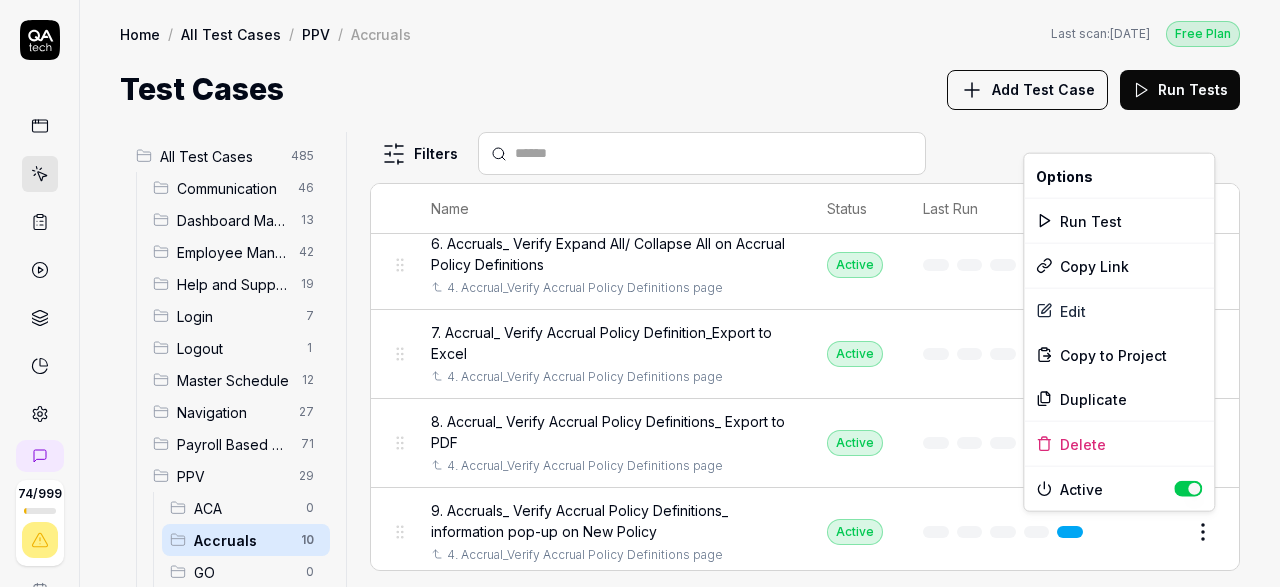 scroll, scrollTop: 477, scrollLeft: 0, axis: vertical 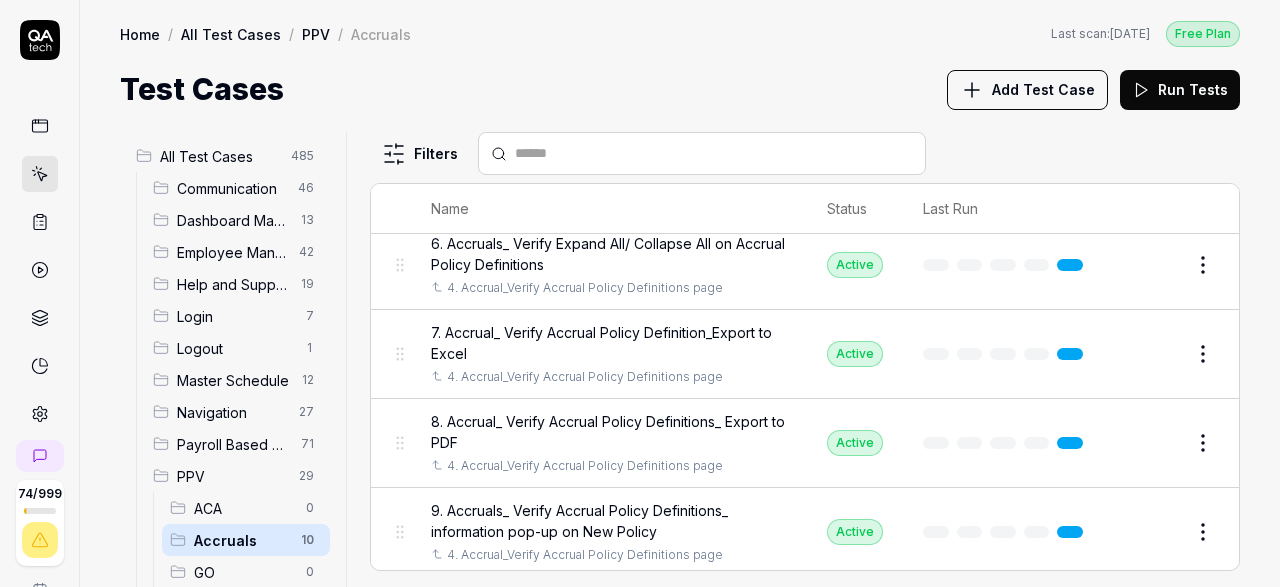 click on "74  /  999 s S Home / All Test Cases / PPV / Accruals Free Plan Home / All Test Cases / PPV / Accruals Last scan:  [DATE] Free Plan Test Cases Add Test Case Run Tests All Test Cases 485 Communication 46 Dashboard Management 13 Employee Management 42 Help and Support 19 Login 7 Logout 1 Master Schedule 12 Navigation 27 Payroll Based Journal 71 PPV 29 ACA 0 Accruals 10 GO 0 HR 0 LM 1 MC 3 PBJ 1 SO 11 Spotlight 3 TA 0 Reporting 6 Schedule Optimizer 7 Screen Loads 7 TestPPV 0 Time & Attendance 192 User Profile 1 Filters Name Status Last Run PPV Accruals 0. Login - RFMS Active Edit 1. Accruals_Verify Accruals Section is present 0. Login - RFMS Active Edit 2. Accruals_ Verify Accrual Transactions page 0. Login - RFMS Active Edit 3. Accruals_ Verify Accrual Balance page 0. Login - RFMS Active Edit 4. Accrual_Verify Accrual Policy Definitions page 0. Login - RFMS Active Edit 5. Accruals_ Accrual Policy Definitions_Create New Policy 0. Login - RFMS Active Edit 4. Accrual_Verify Accrual Policy Definitions page Edit" at bounding box center (640, 293) 